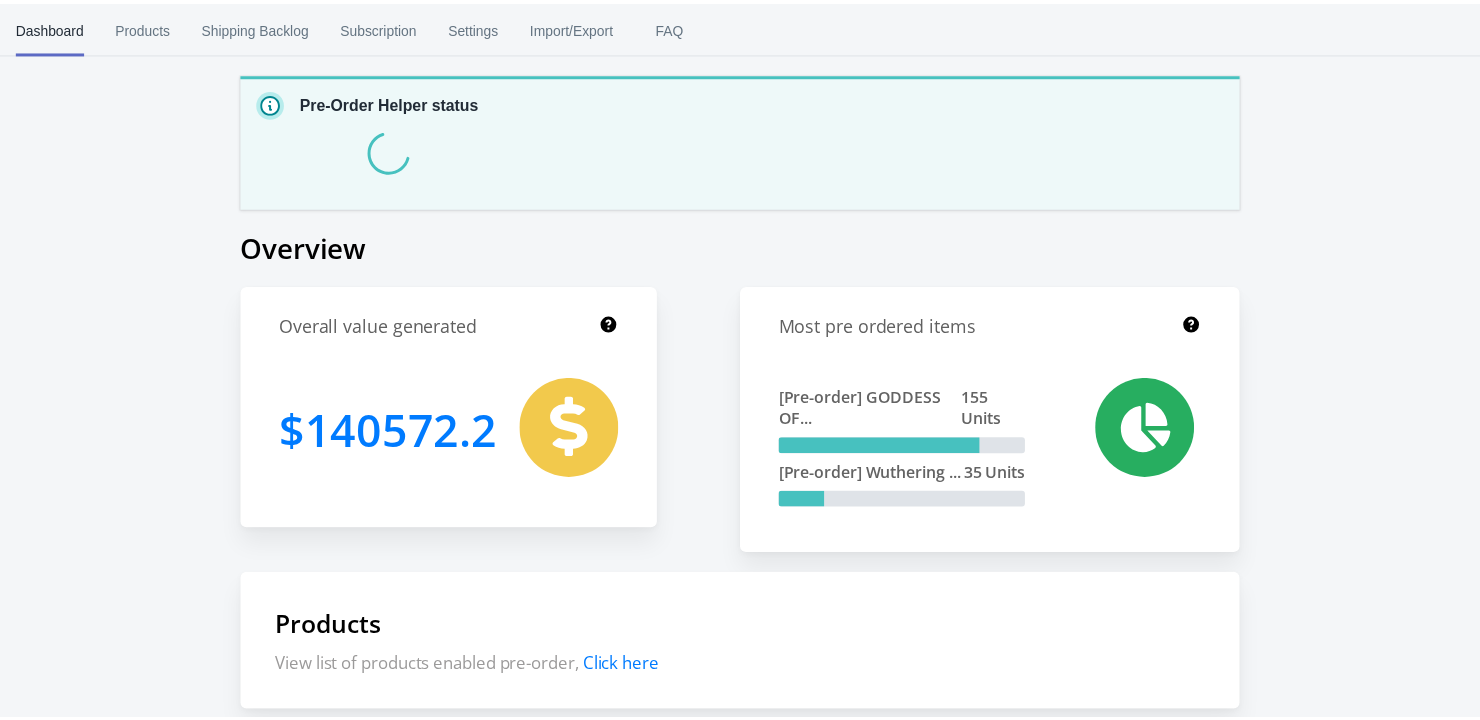 scroll, scrollTop: 0, scrollLeft: 0, axis: both 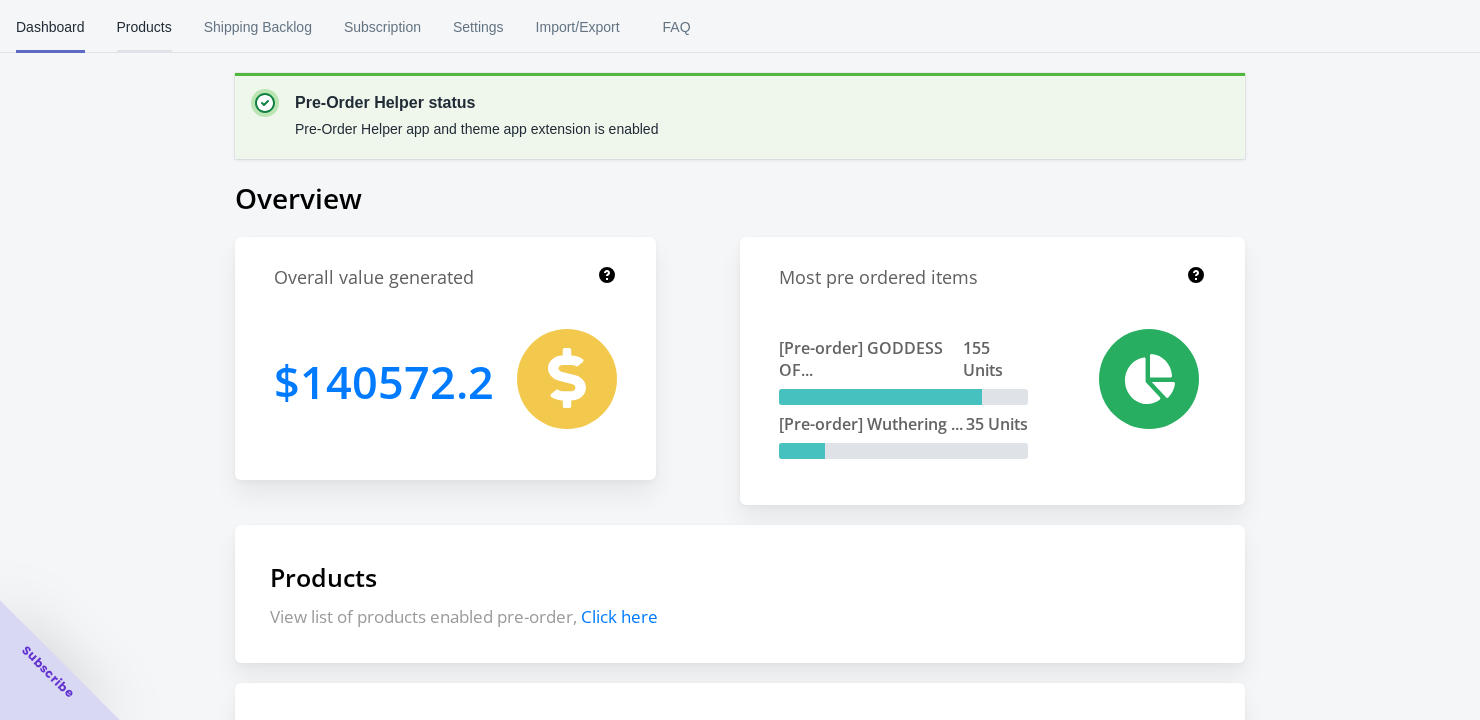 click on "Products" at bounding box center [144, 27] 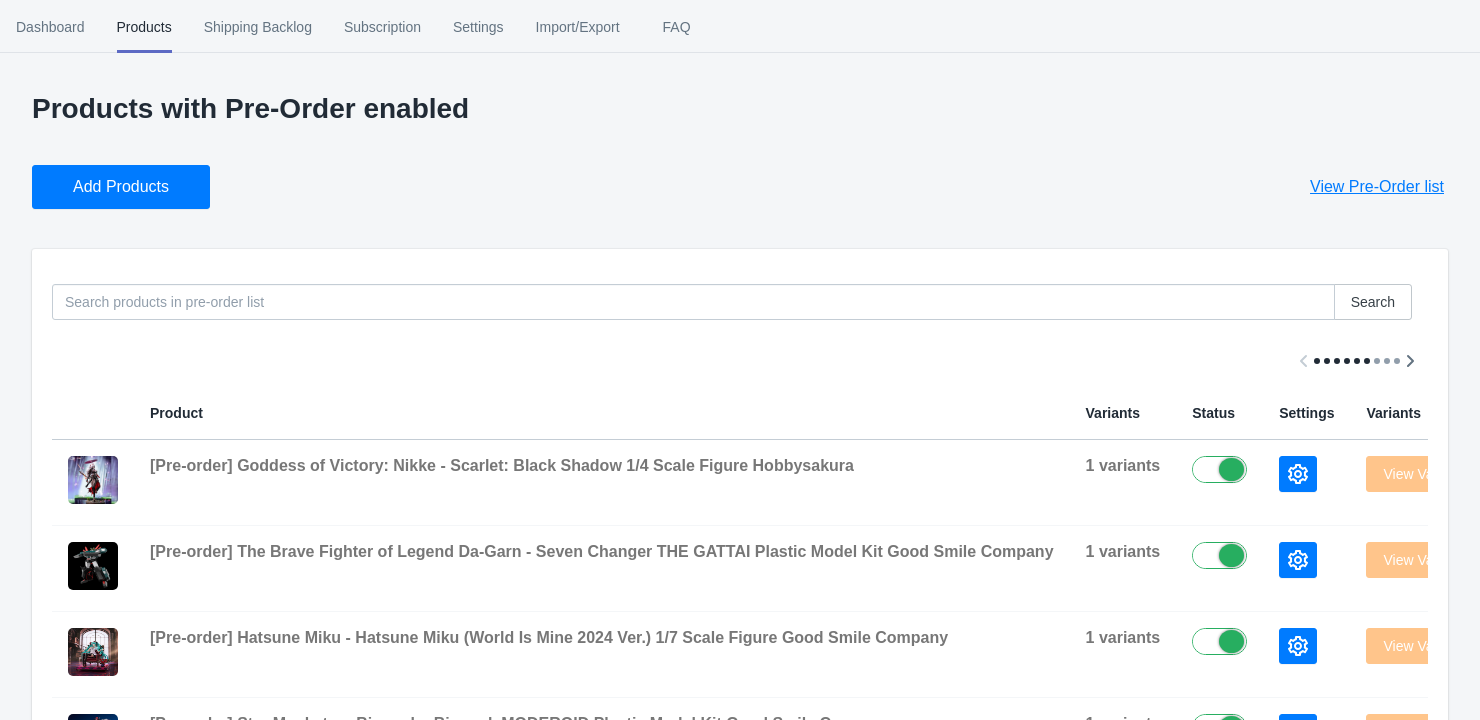 click 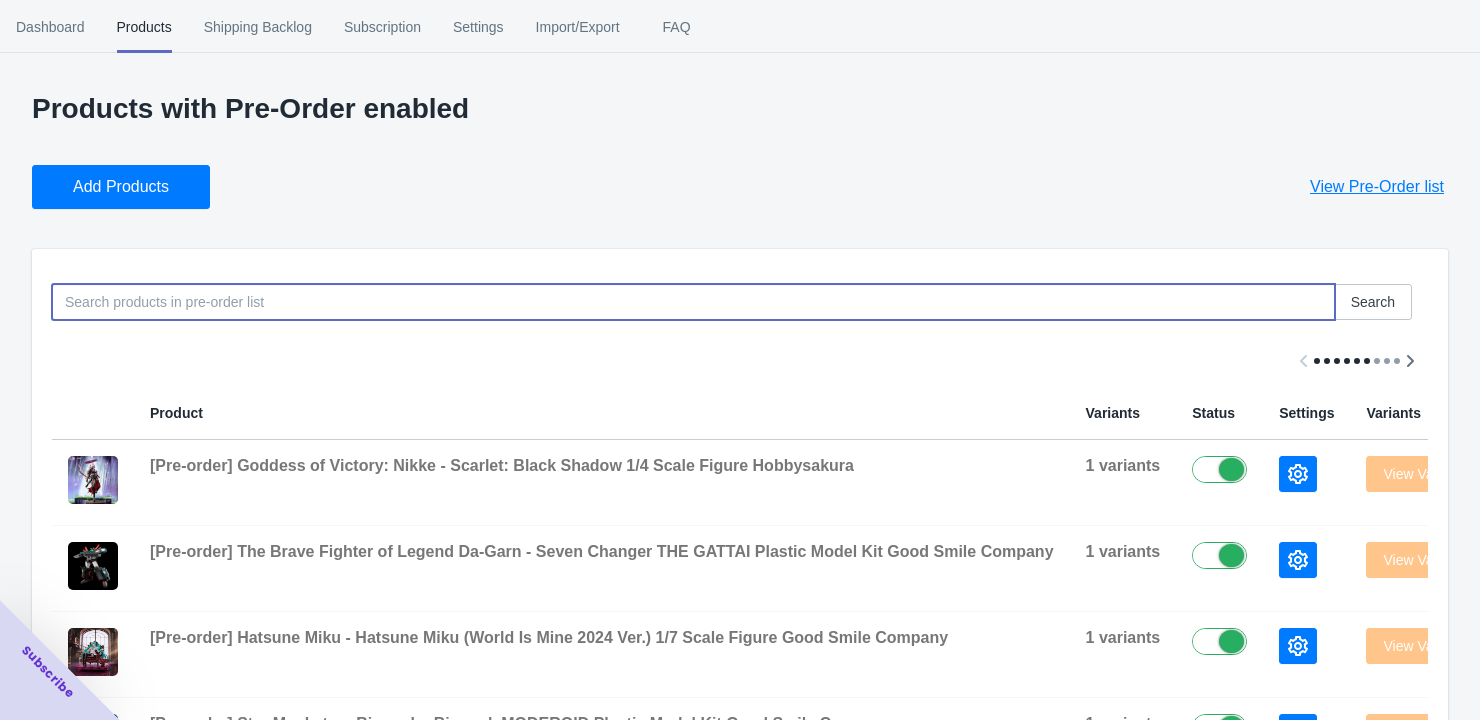 click on "Search Product Variants Status Settings Variants Preview [Pre-order] Goddess of Victory: Nikke - Scarlet: Black Shadow 1/4 Scale Figure Hobbysakura 1 variants View Variants [Pre-order] The Brave Fighter of Legend Da-Garn - Seven Changer THE GATTAI Plastic Model Kit Good Smile Company 1 variants View Variants [Pre-order] Hatsune Miku - Hatsune Miku (World Is Mine 2024 Ver.) 1/7 Scale Figure Good Smile Company 1 variants View Variants [Pre-order] Star Musketeer Bismark - Bismark MODEROID Plastic Model Kit Good Smile Company 1 variants View Variants [Pre-order] Matchless Raijin-Oh - Bakuryu-Oh MODEROID Plastic Model Kit Good Smile Company 1 variants View Variants [Pre-order] Matchless Raijin-Oh - Raijin-Oh MODEROID Plastic Model Kit Good Smile Company 1 variants View Variants [Pre-order] Buddy Complex - Bradyon & Luxon MODEROID Plastic Model Kit Good Smile Company 2 variants View Variants [Pre-order] Wandering Witch: The Journey of Elaina - Elaina (Sky After Rain Ver) 1/7 Scale Figure ELEGANT 1 variants" at bounding box center [740, 784] 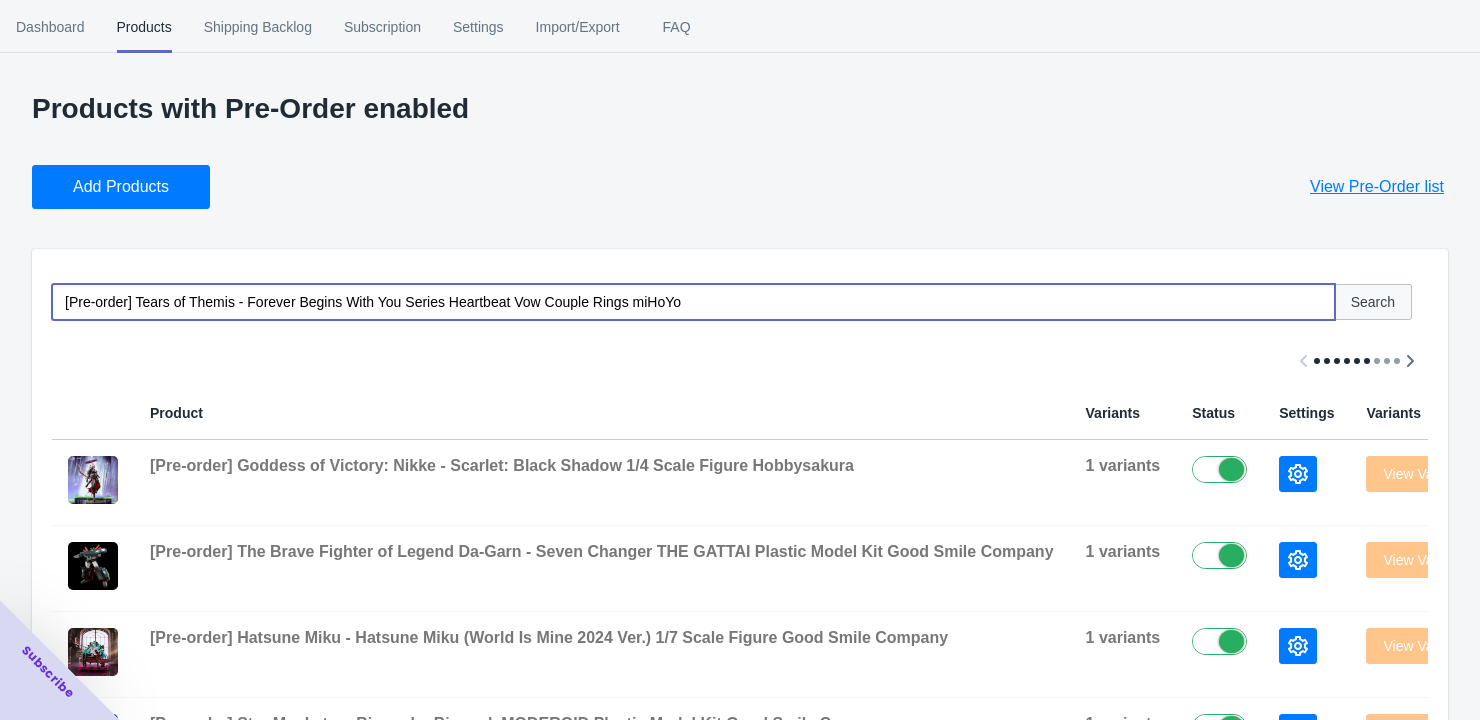 type on "[Pre-order] Tears of Themis - Forever Begins With You Series Heartbeat Vow Couple Rings miHoYo" 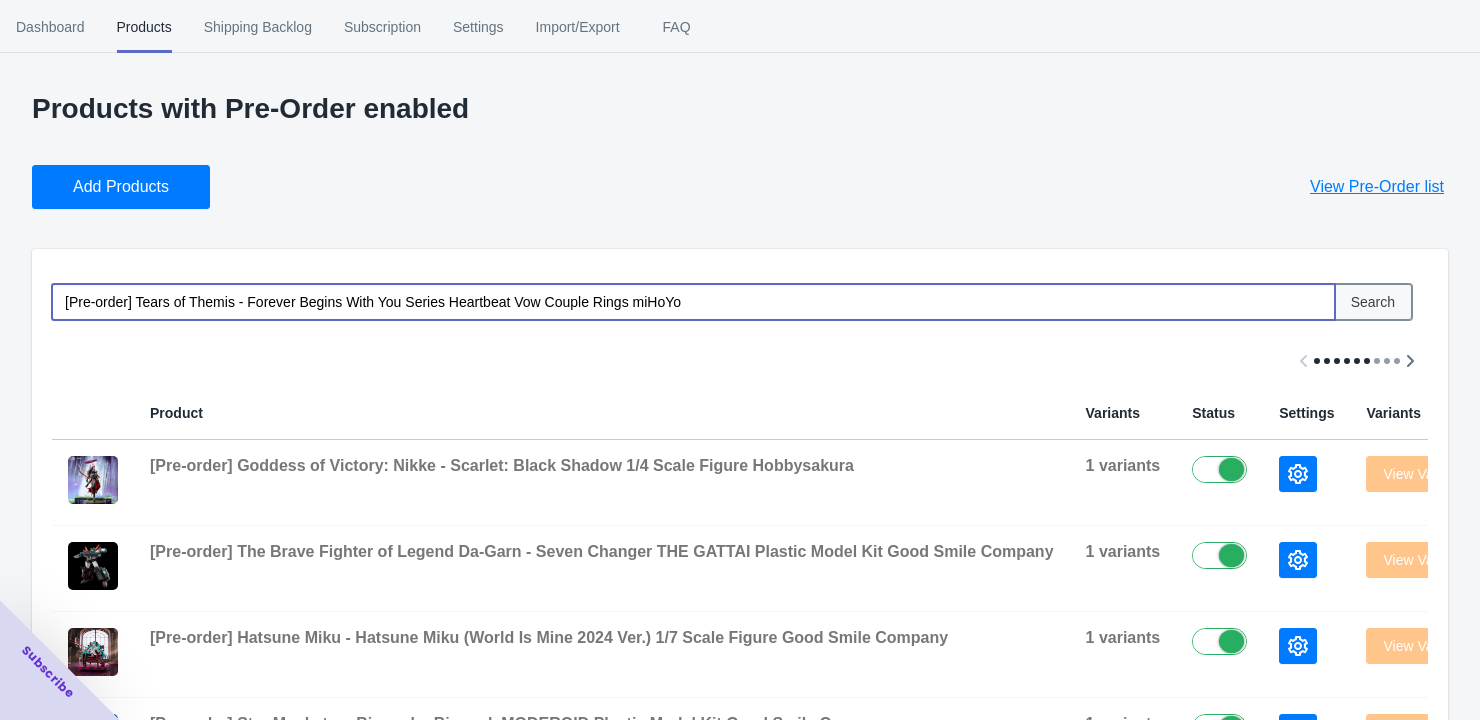 click on "Search" at bounding box center (1373, 302) 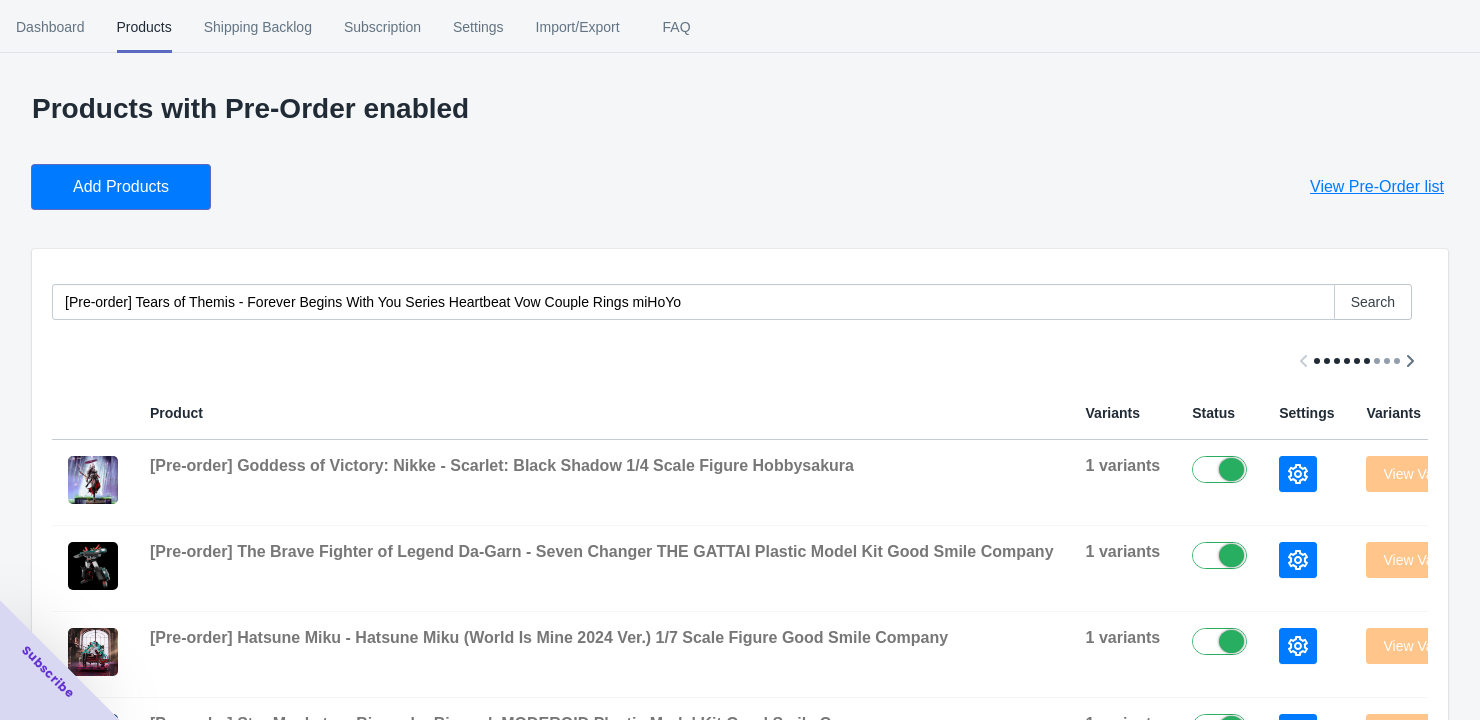 click on "Add Products" at bounding box center (121, 187) 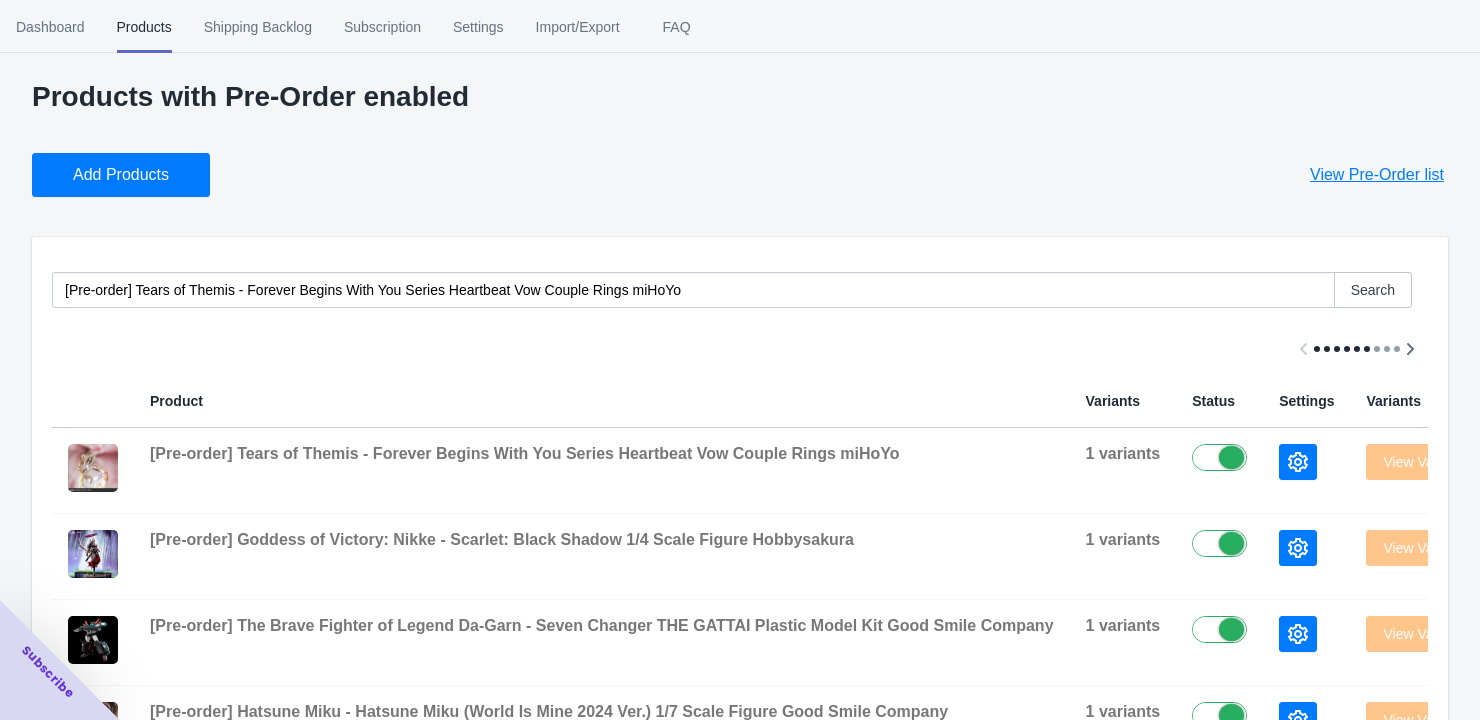 scroll, scrollTop: 0, scrollLeft: 0, axis: both 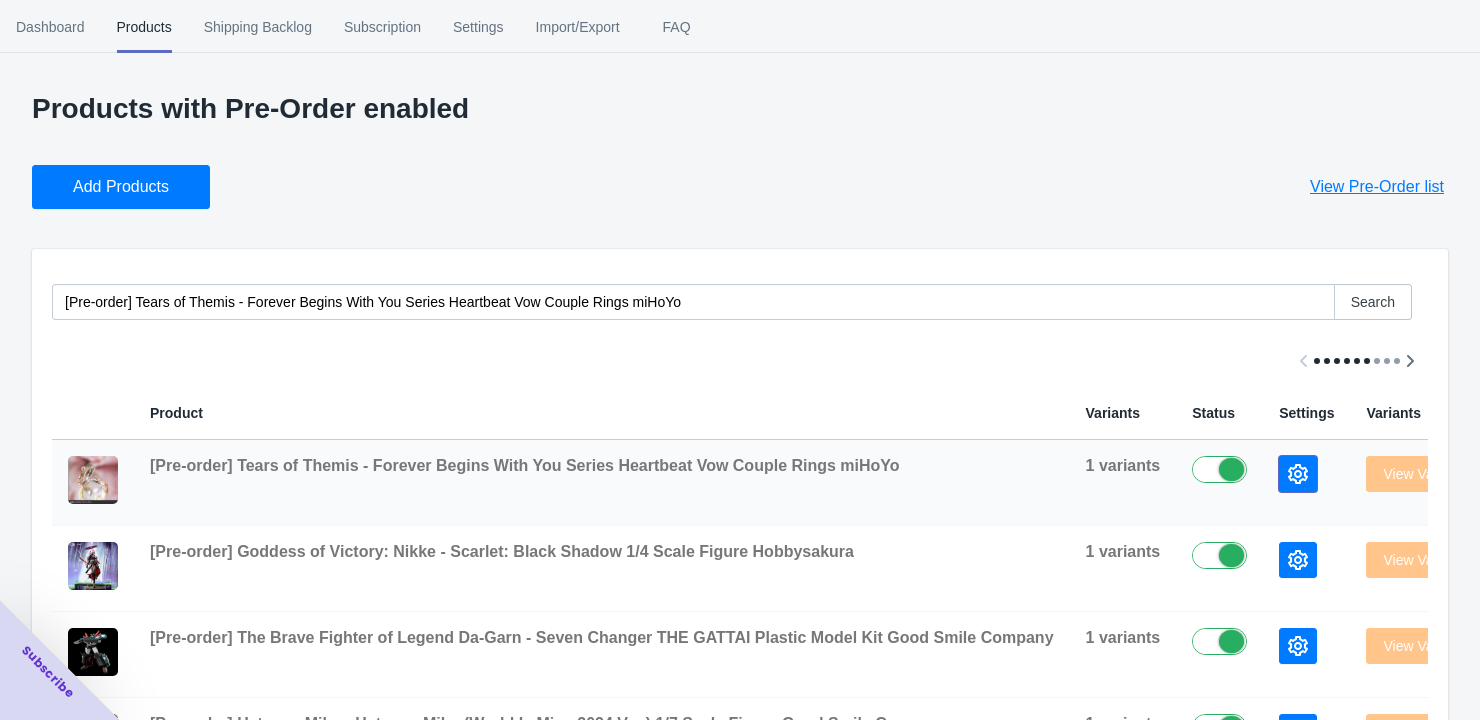 click 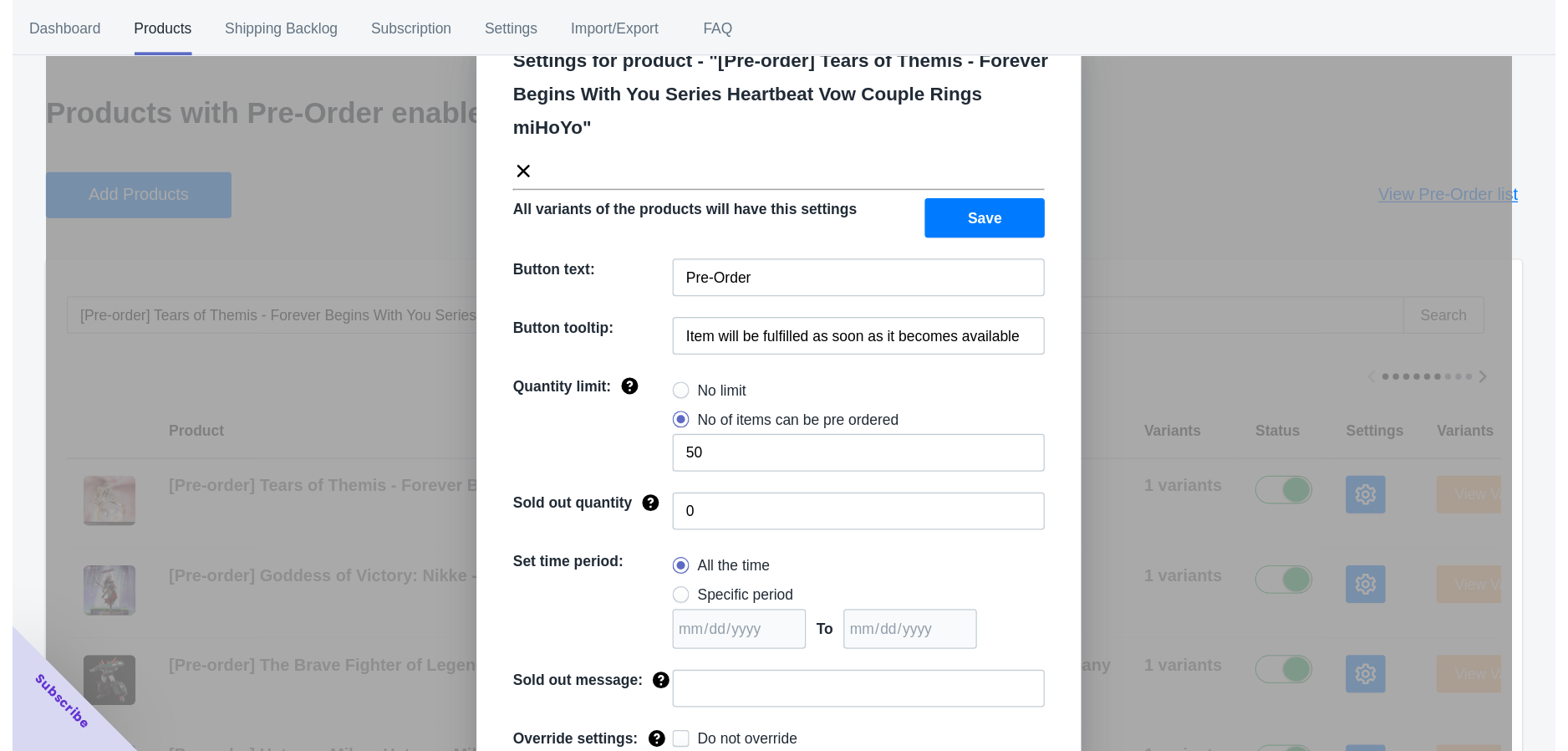 scroll, scrollTop: 86, scrollLeft: 0, axis: vertical 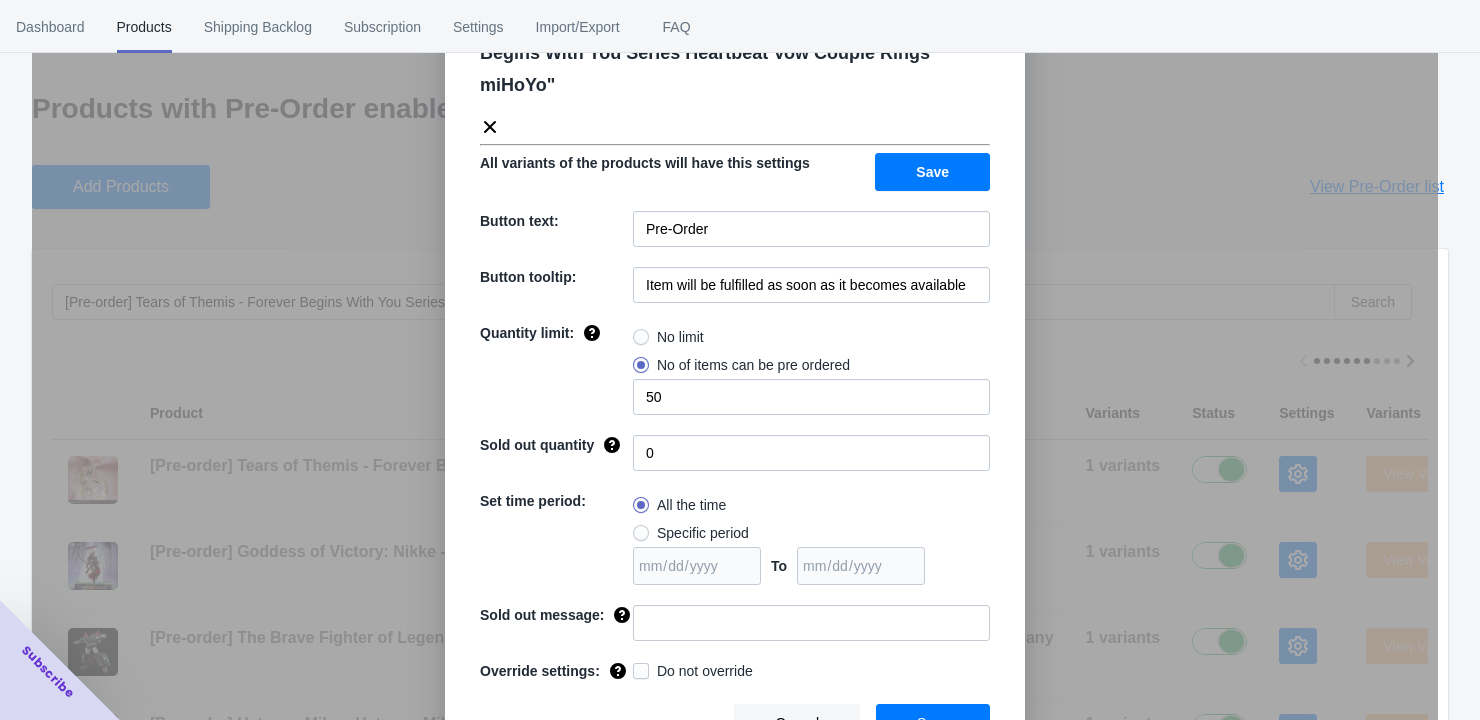 click at bounding box center [641, 533] 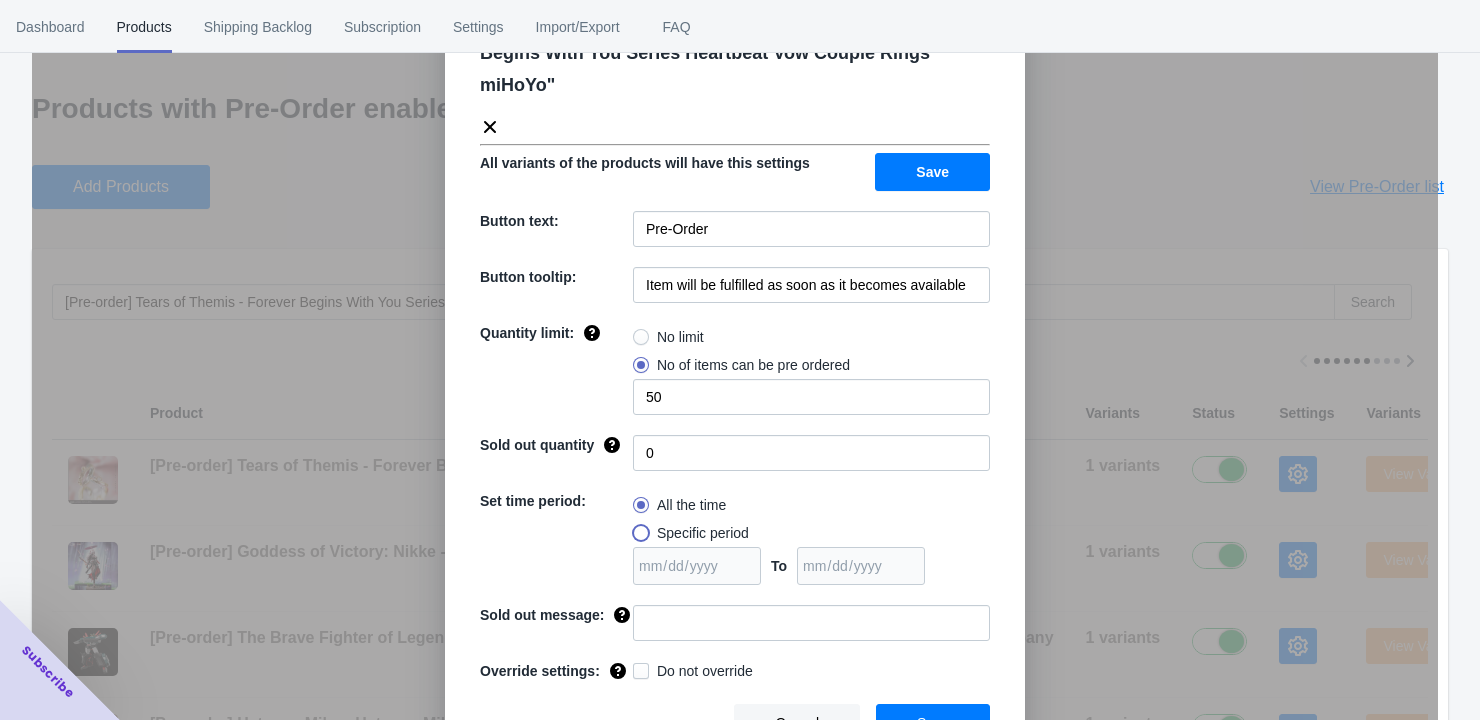 radio on "true" 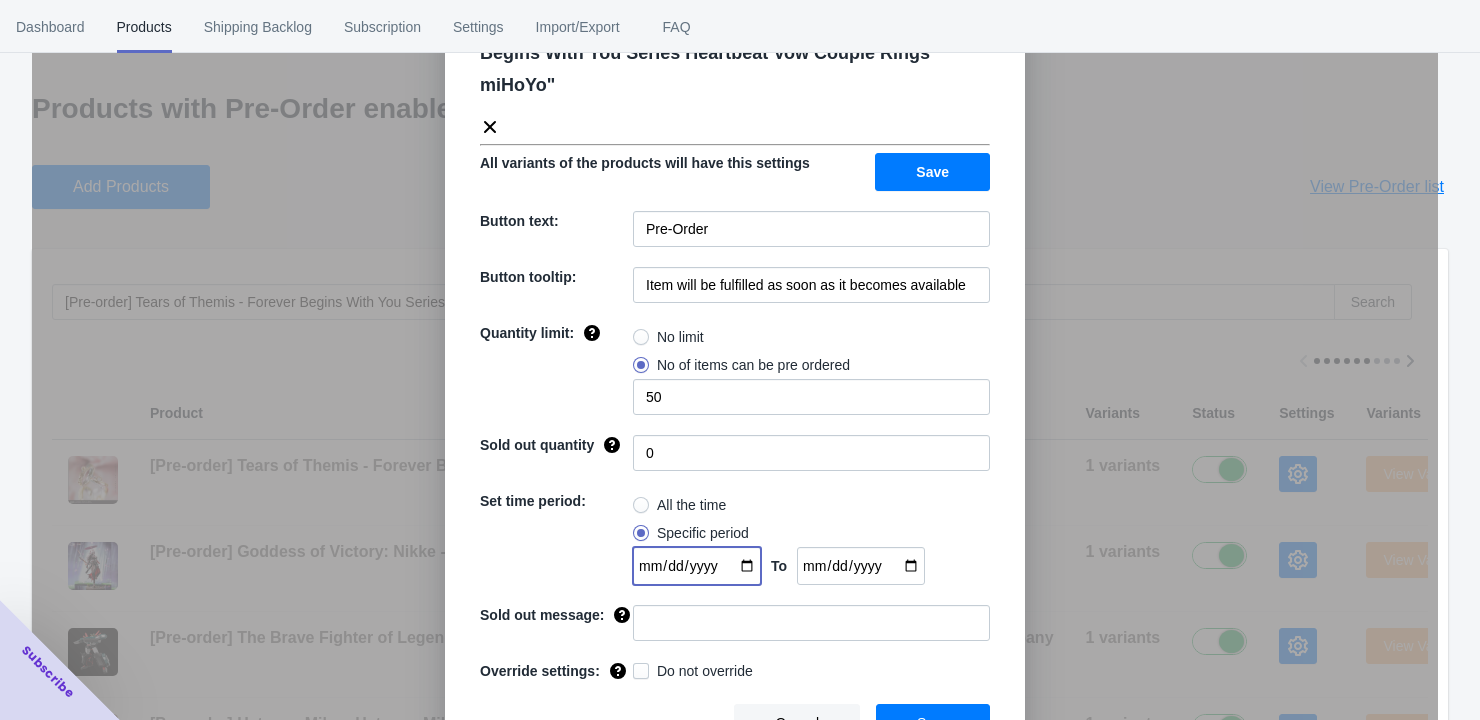 click at bounding box center [697, 566] 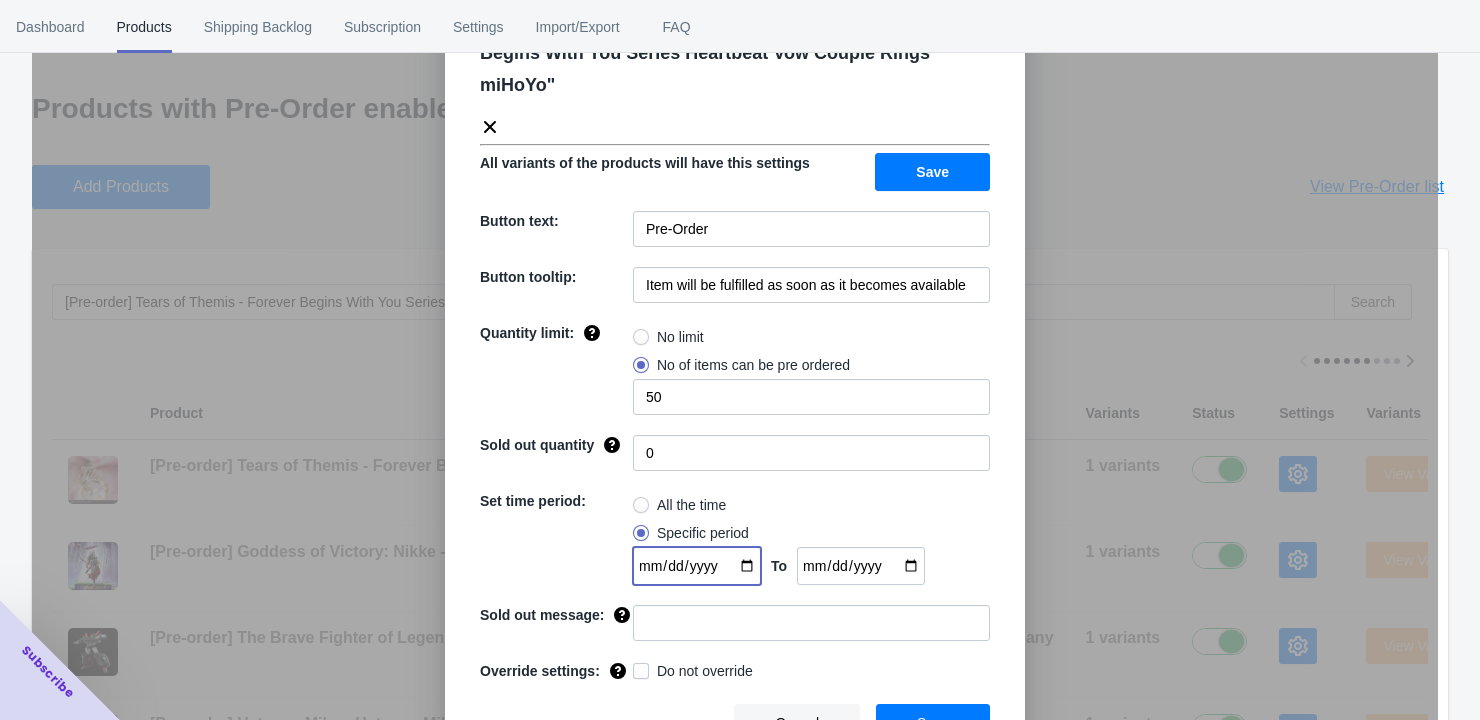 type on "[DATE]" 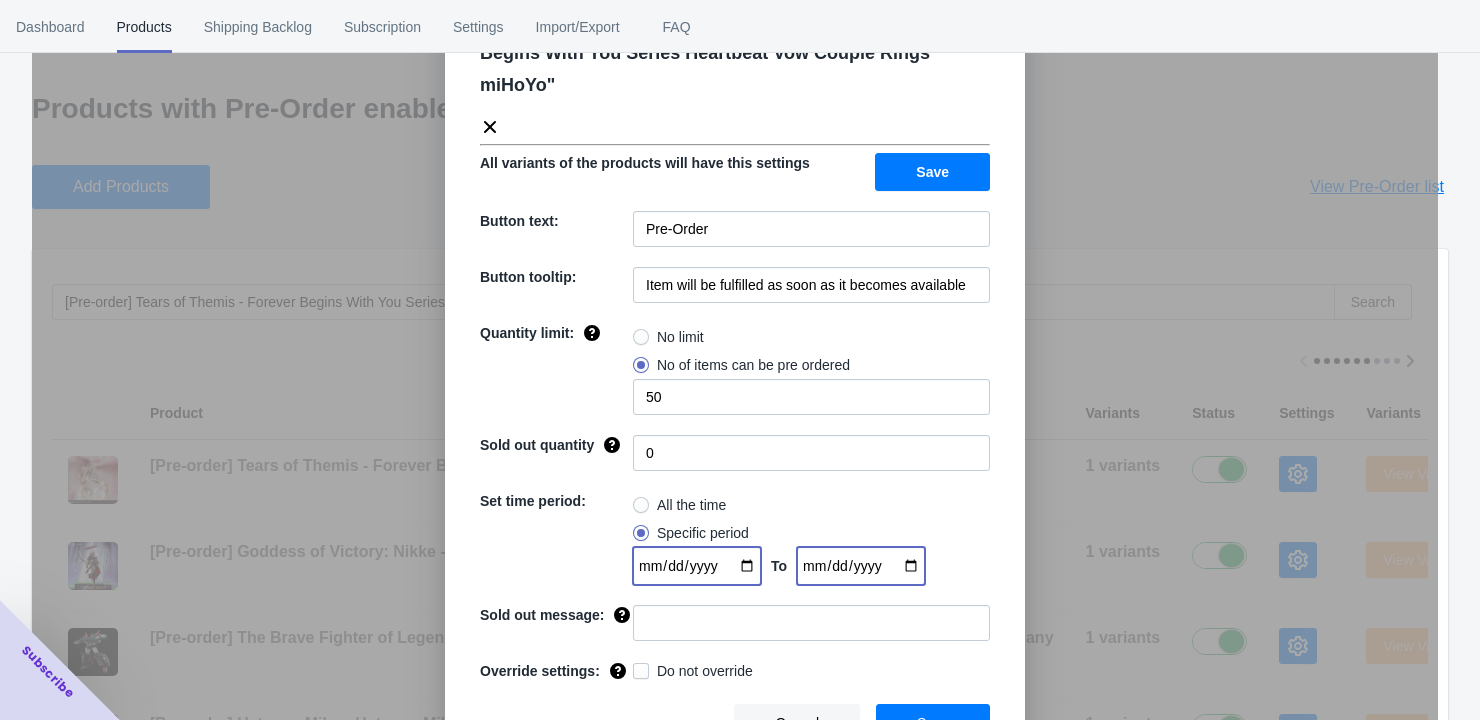 click at bounding box center [861, 566] 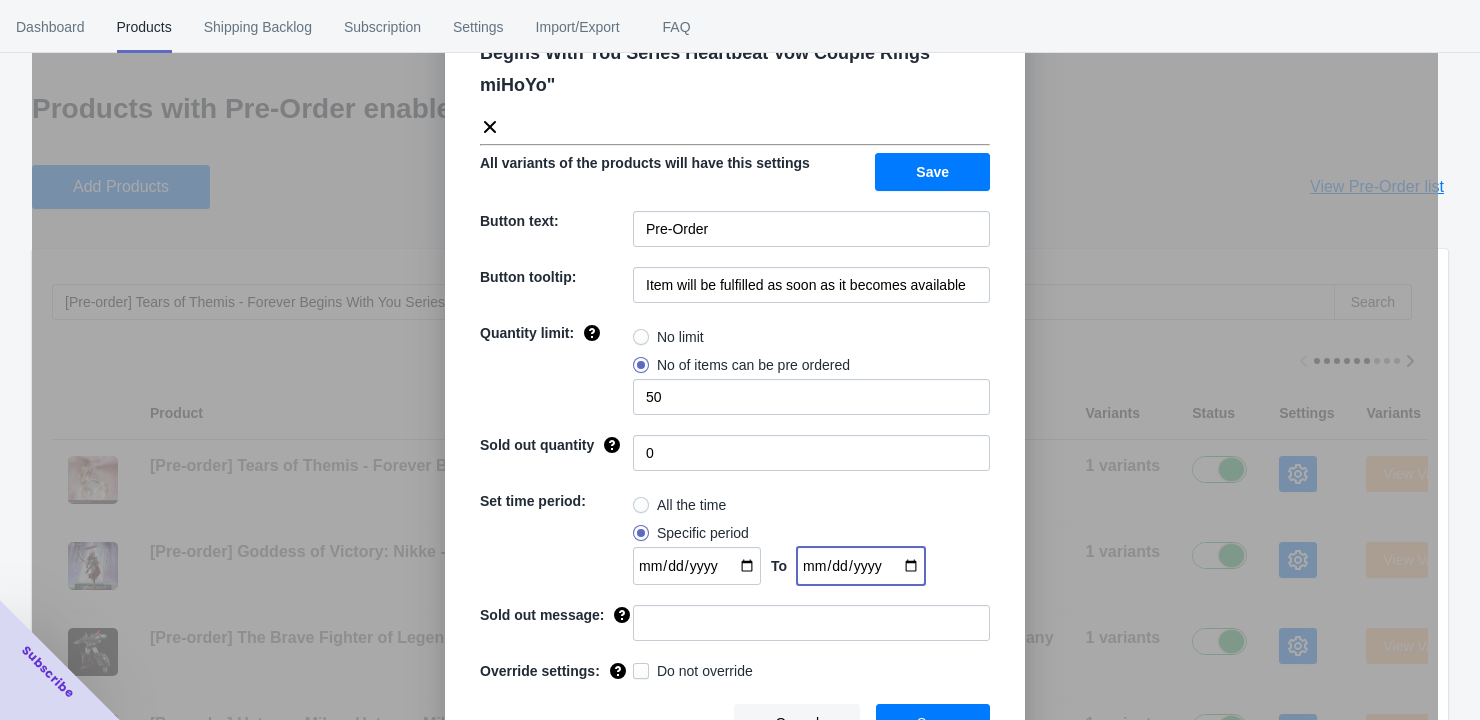 type on "[DATE]" 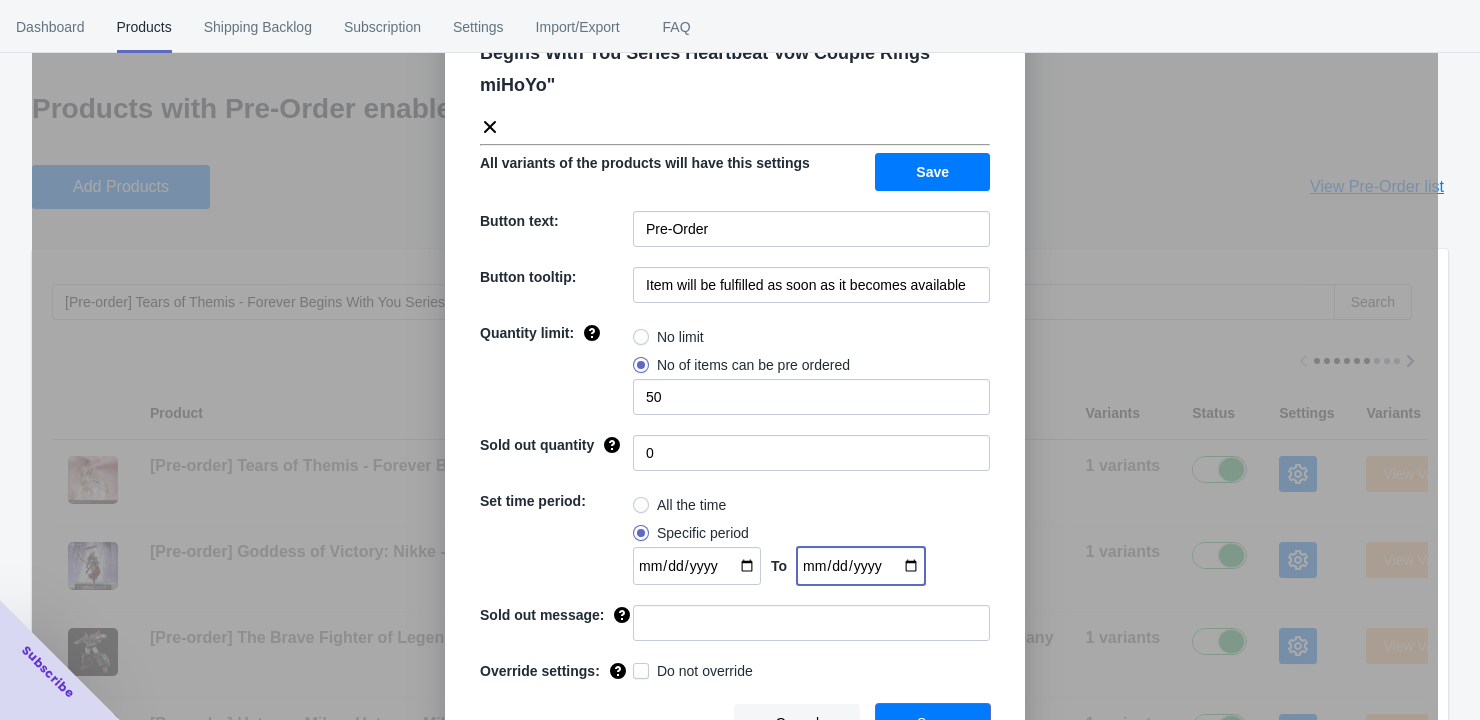 click on "Save" at bounding box center (933, 723) 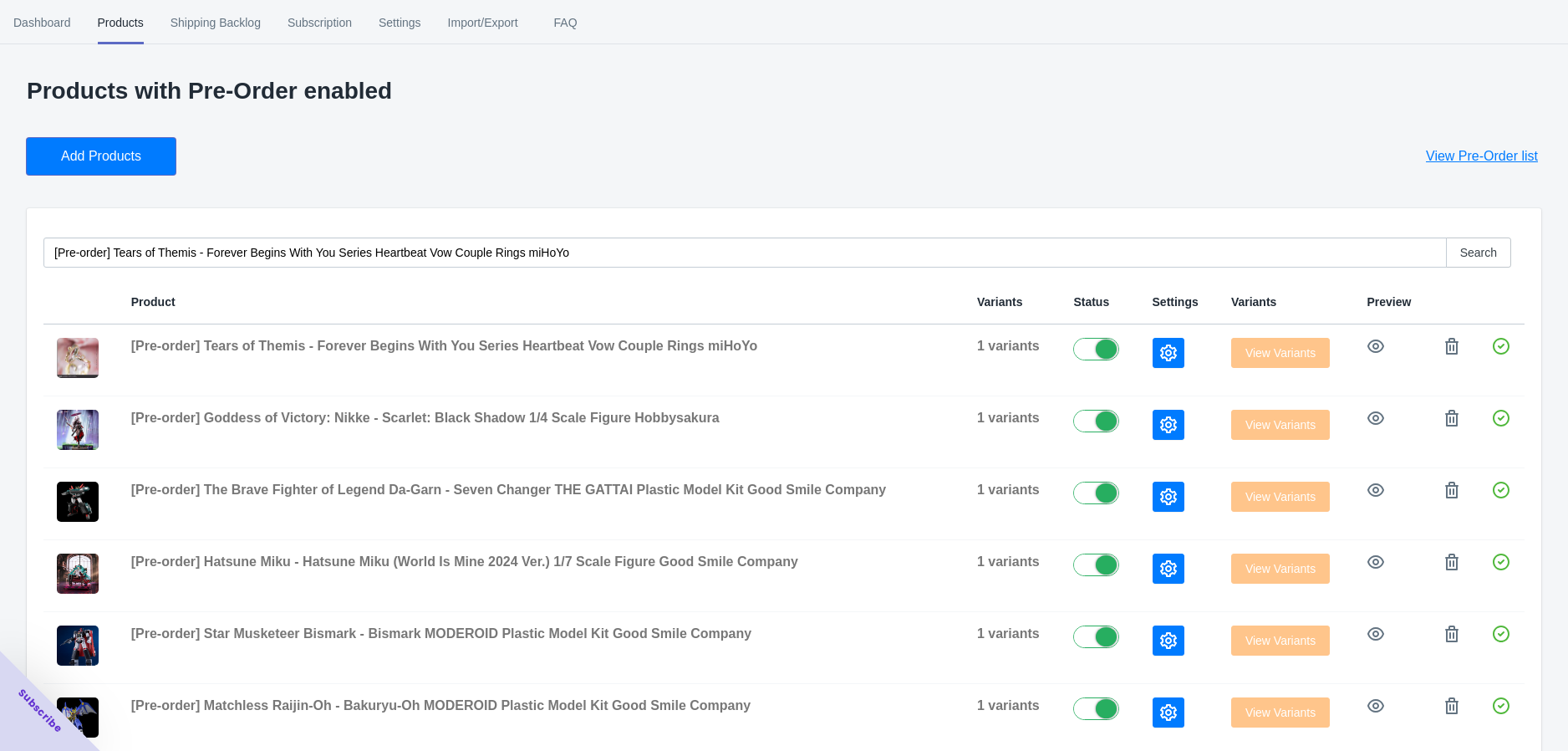click on "Add Products" at bounding box center [101, 156] 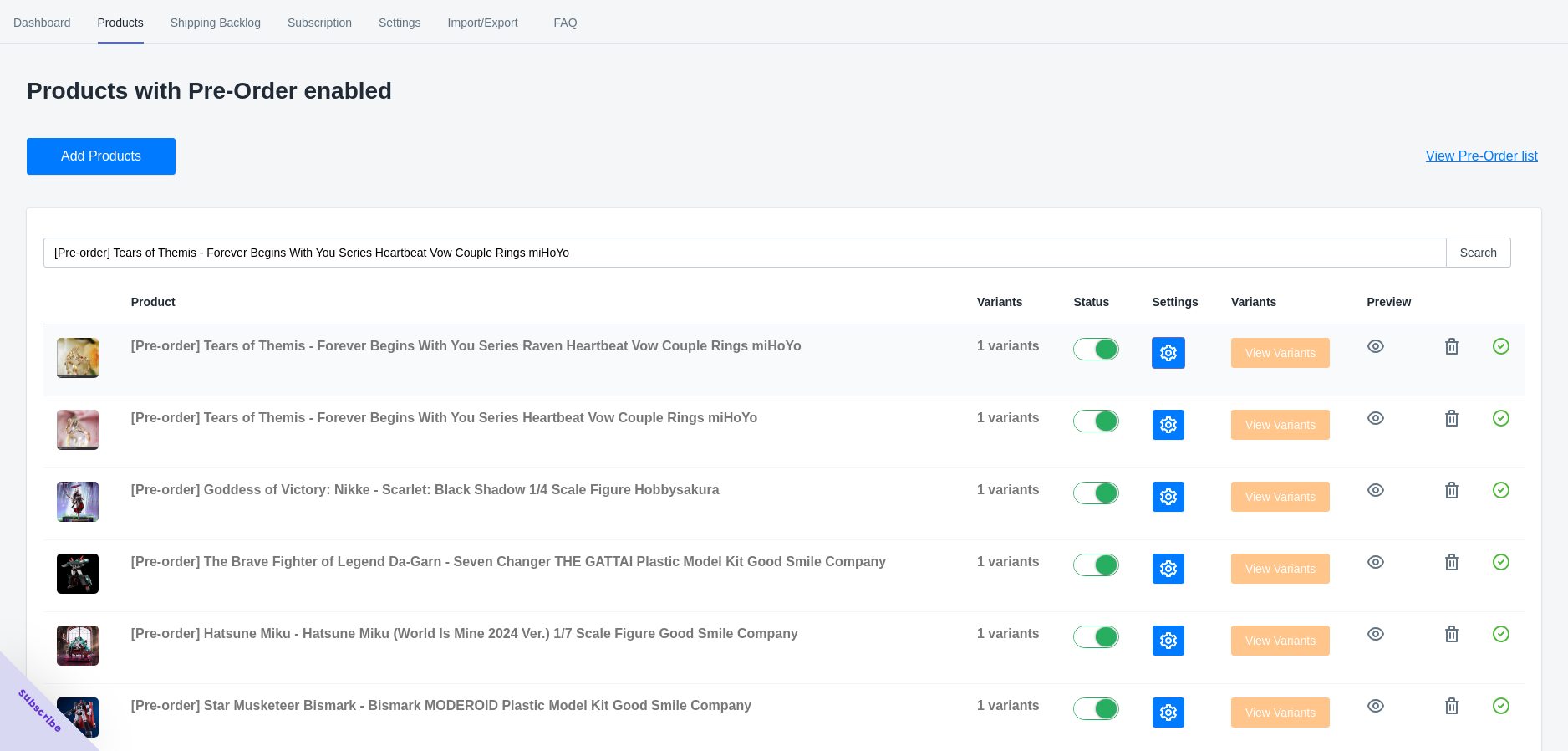 click at bounding box center [1168, 353] 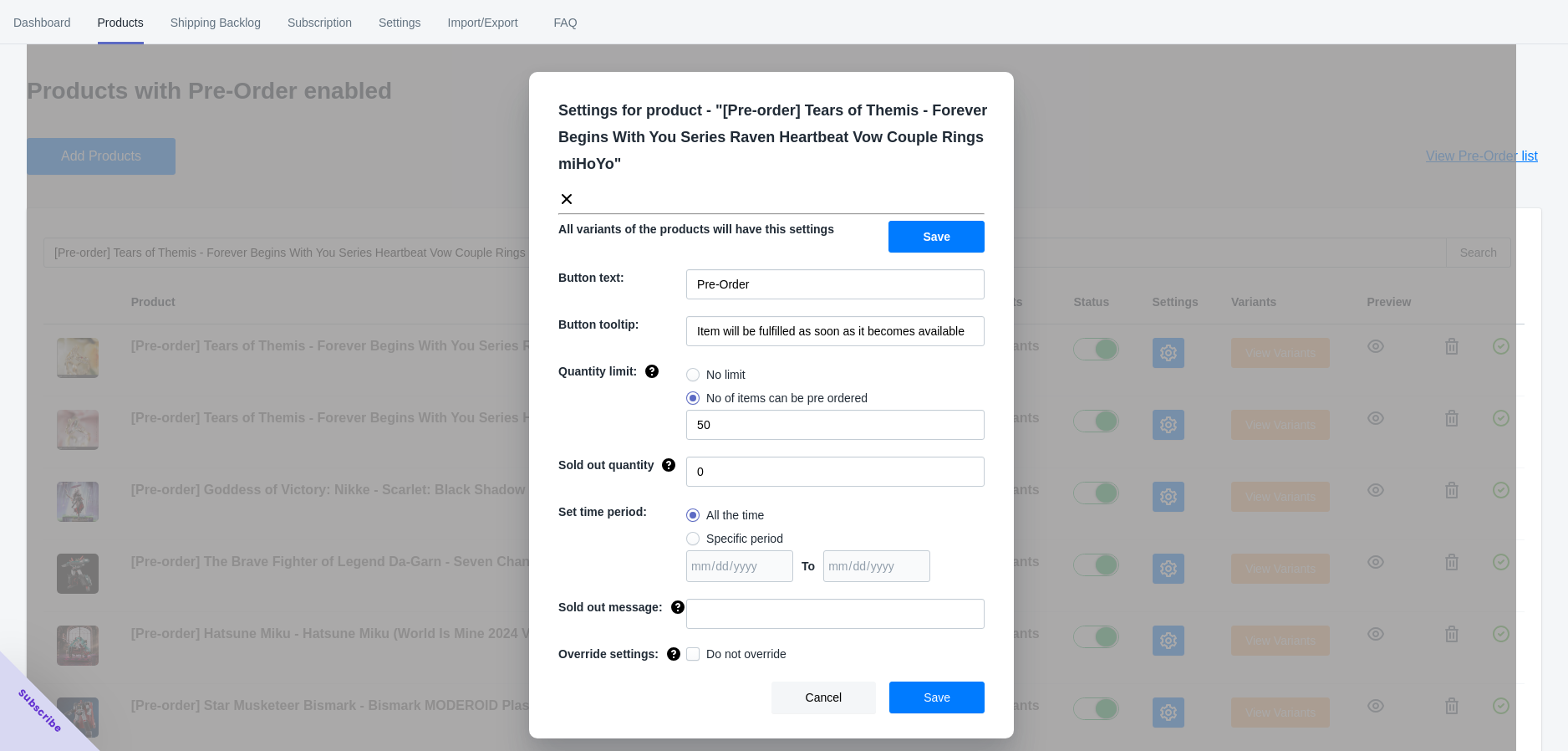 click at bounding box center (693, 539) 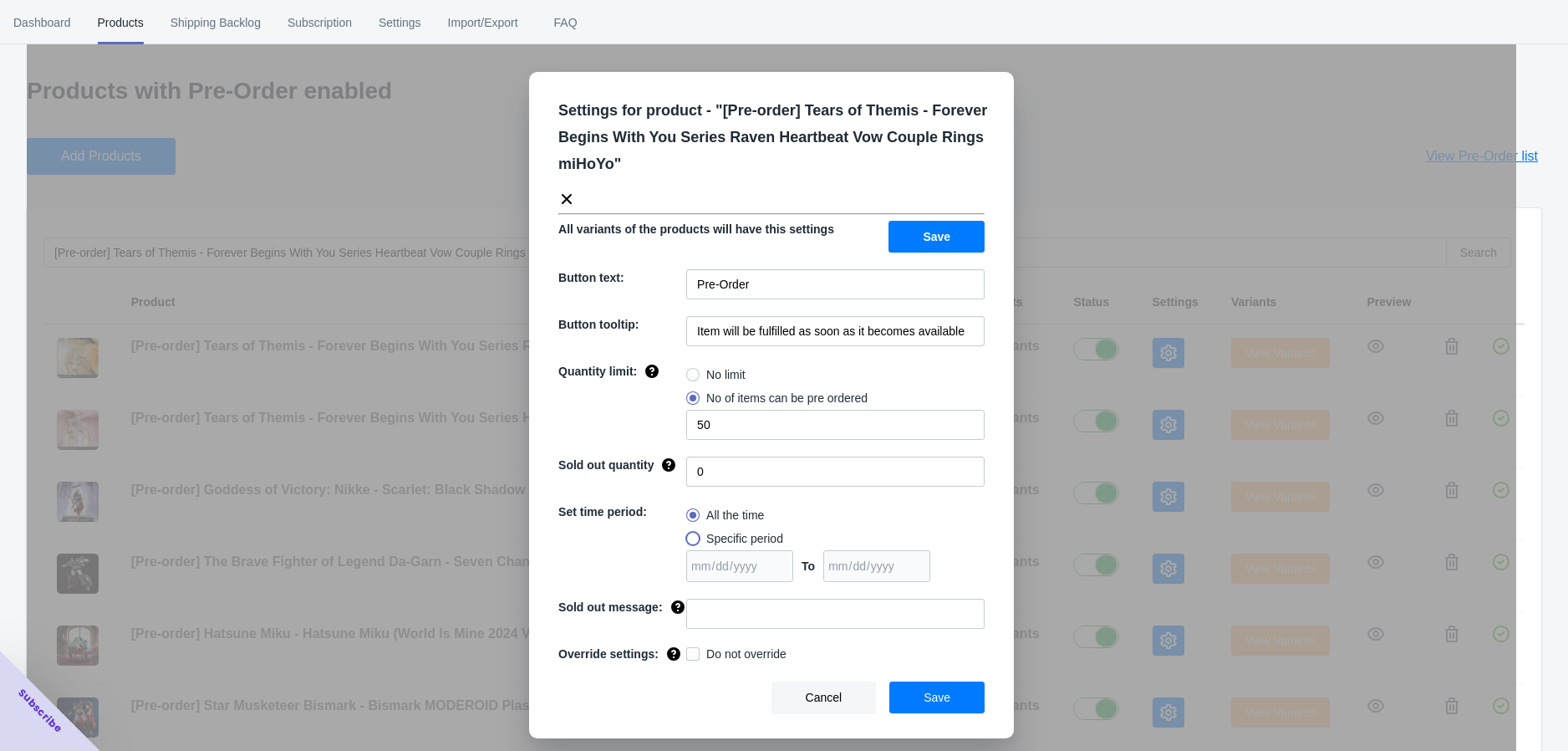 click on "Specific period" at bounding box center (690, 534) 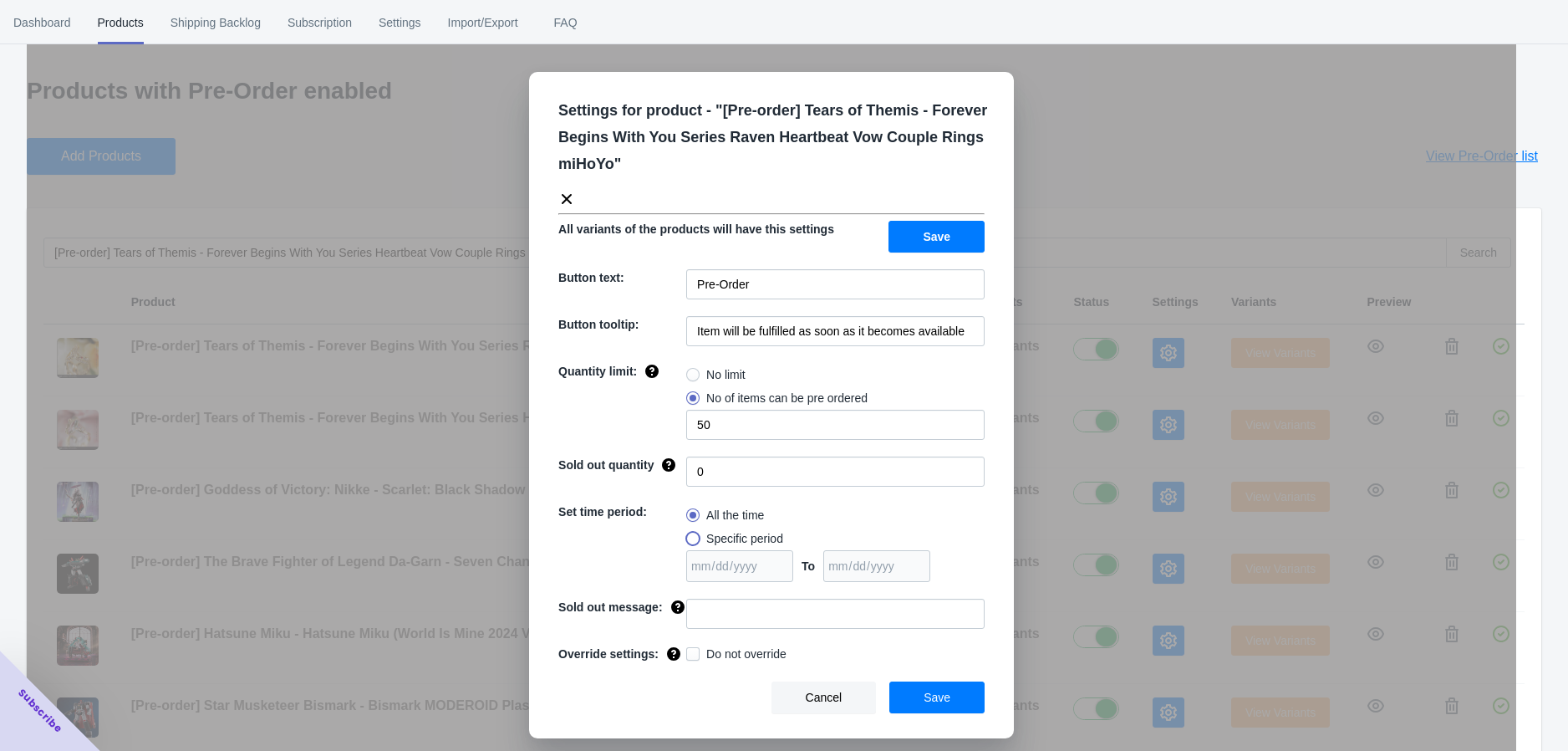 radio on "true" 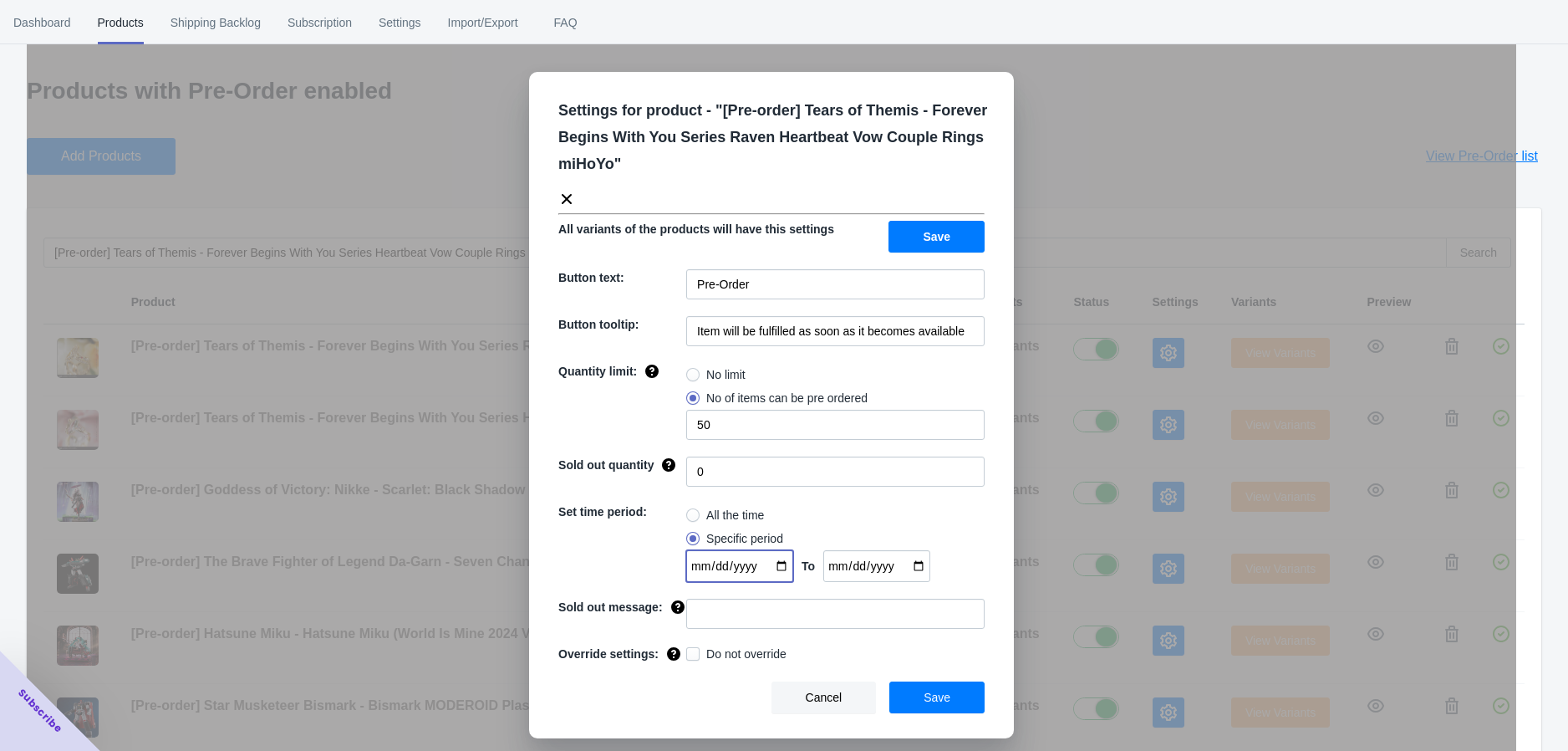 click at bounding box center [740, 566] 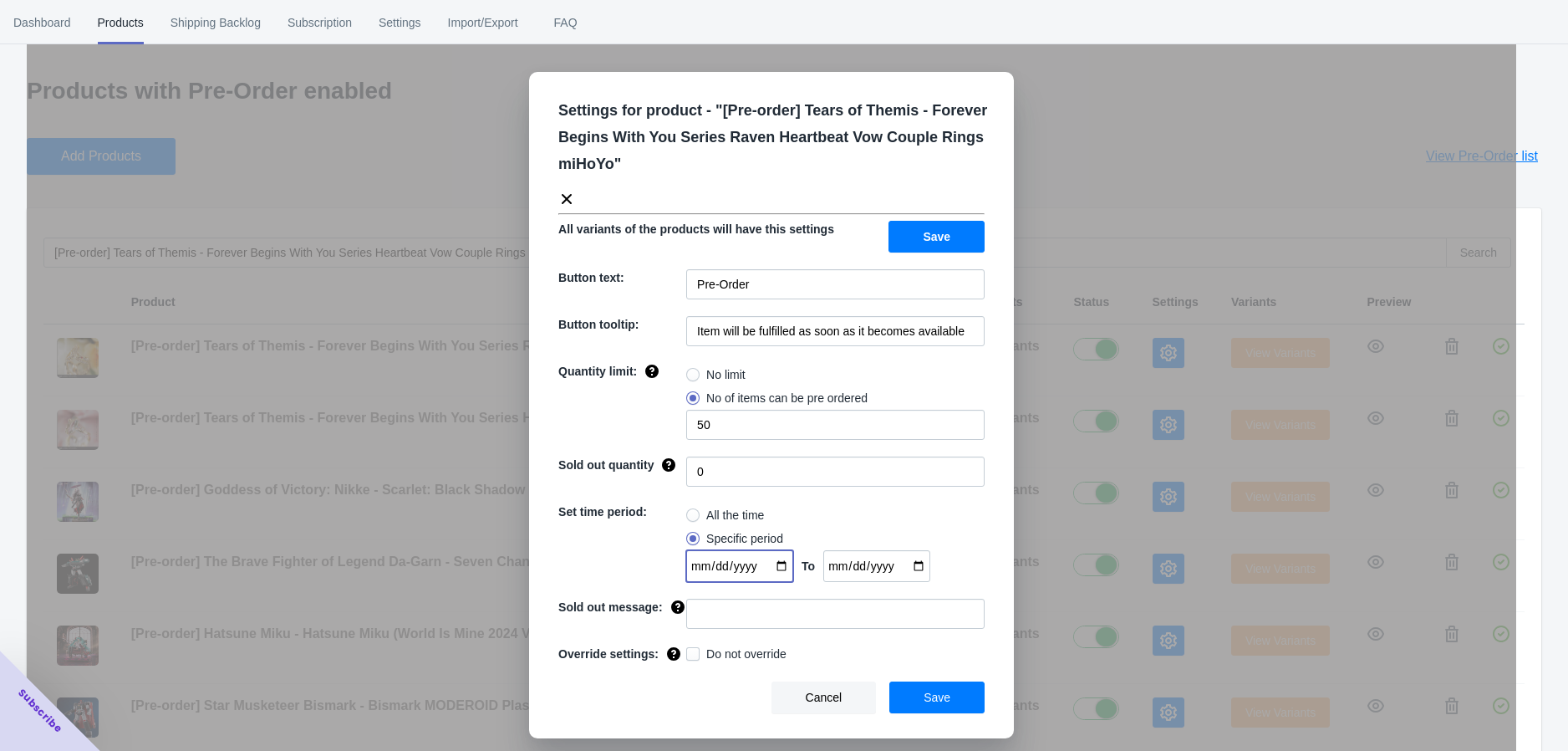 type on "[DATE]" 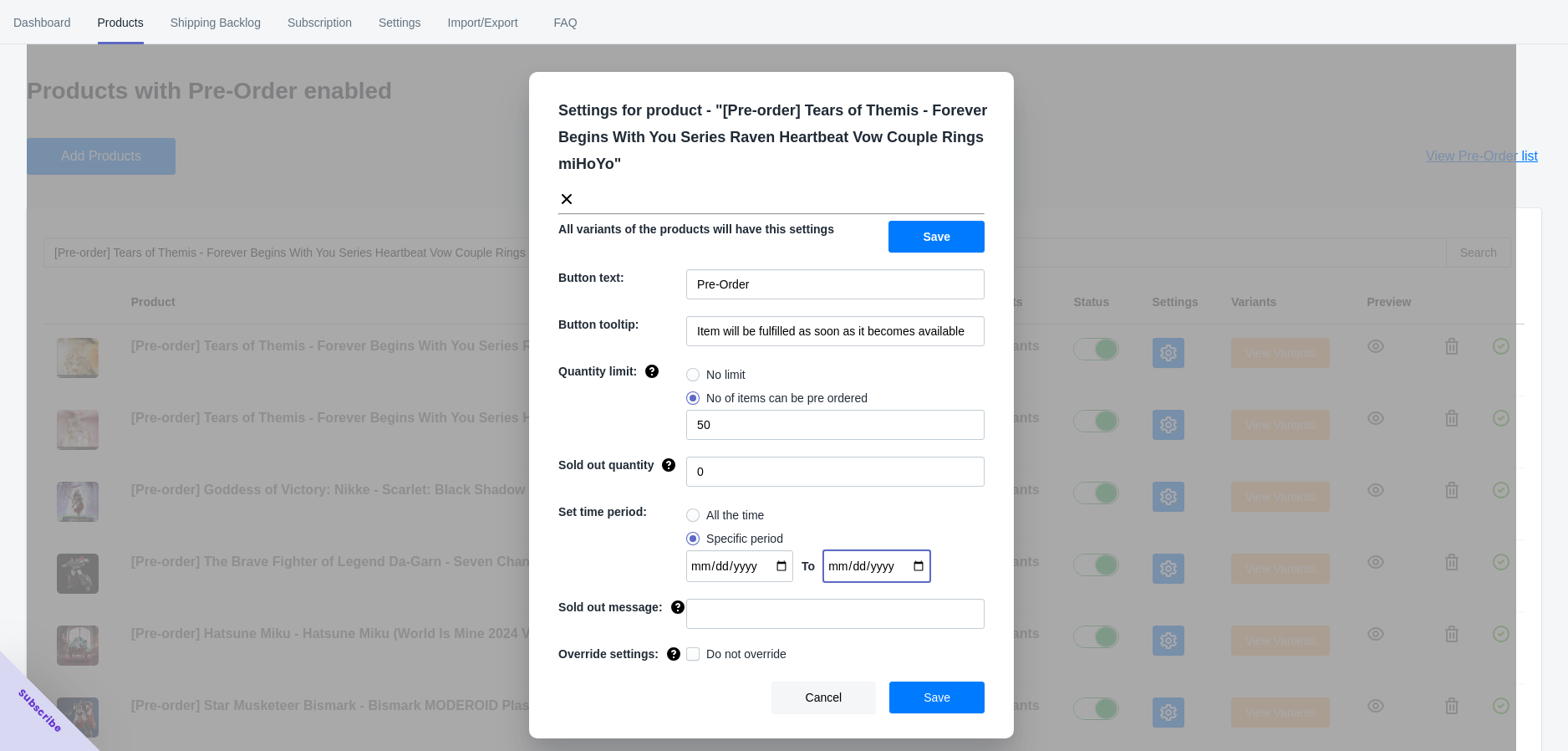 click at bounding box center (877, 566) 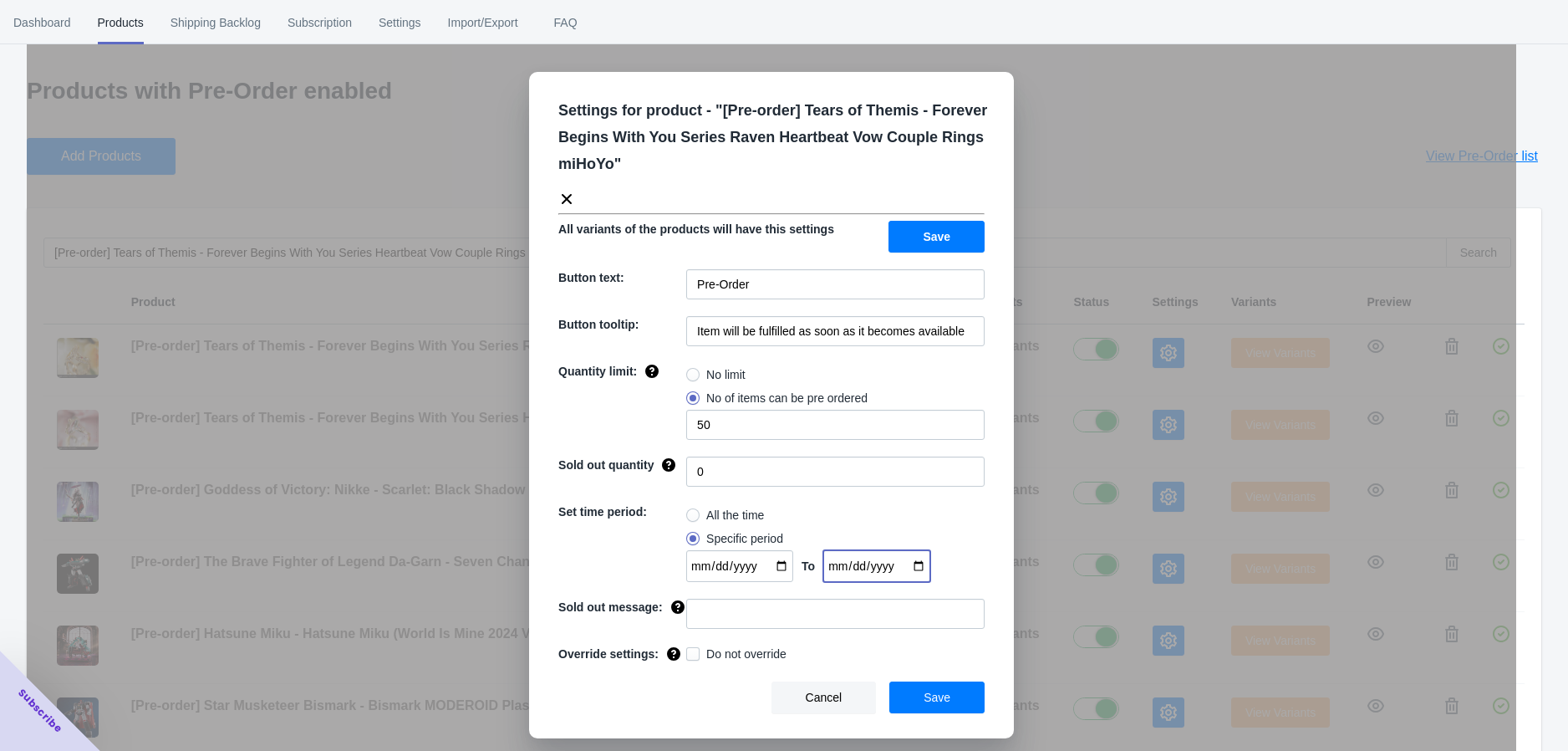 click on "[DATE]" at bounding box center (877, 566) 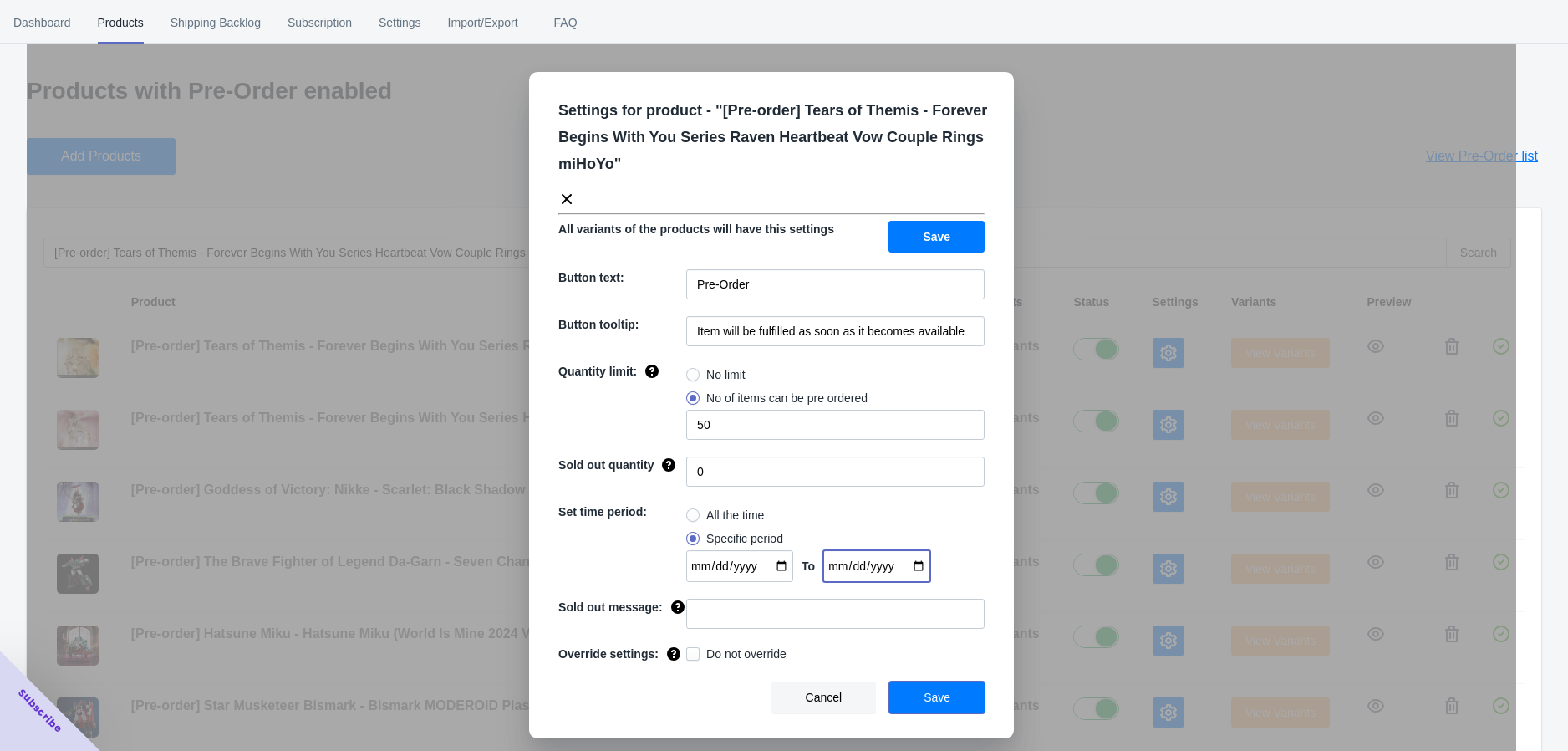 click on "Save" at bounding box center (937, 697) 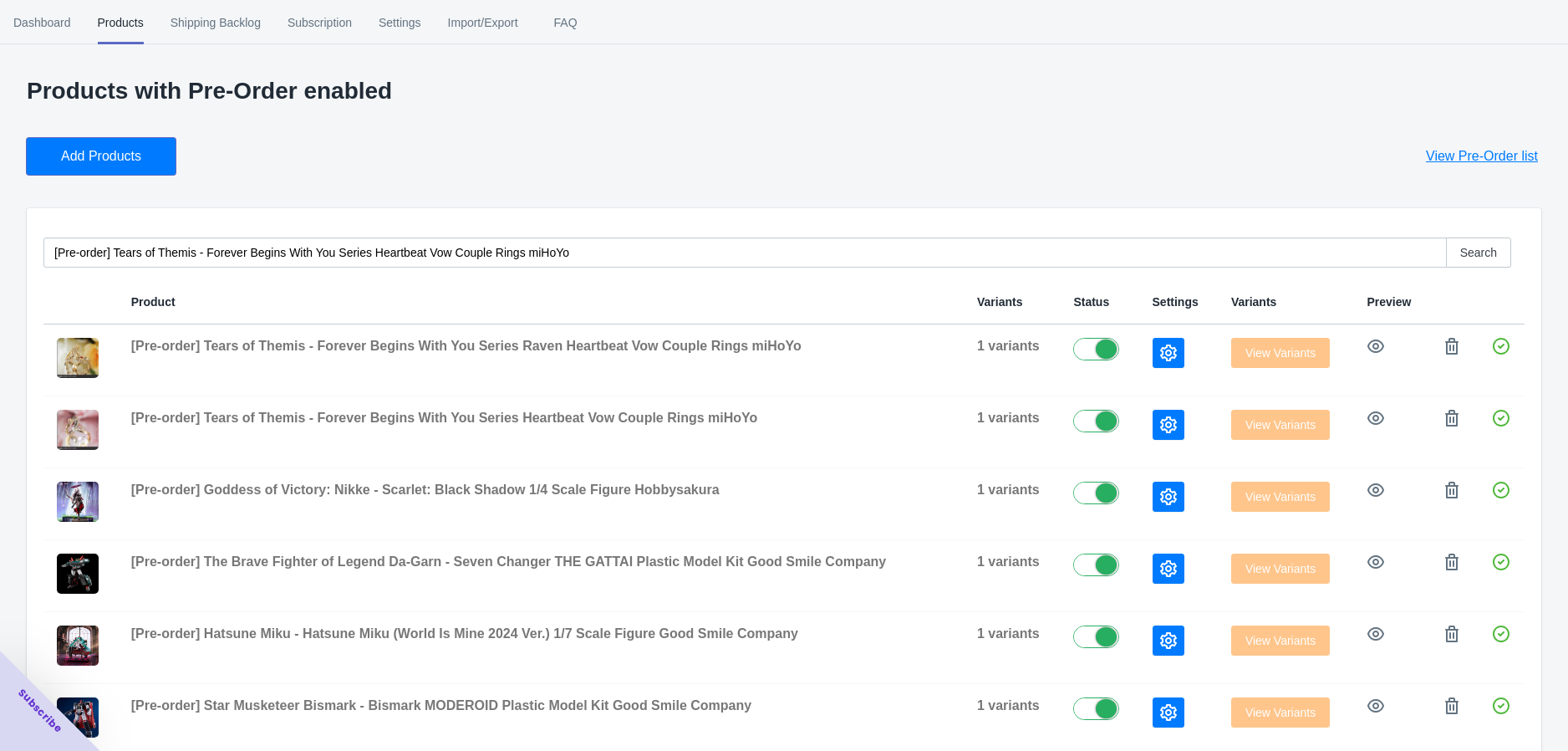 click on "Add Products" at bounding box center (101, 156) 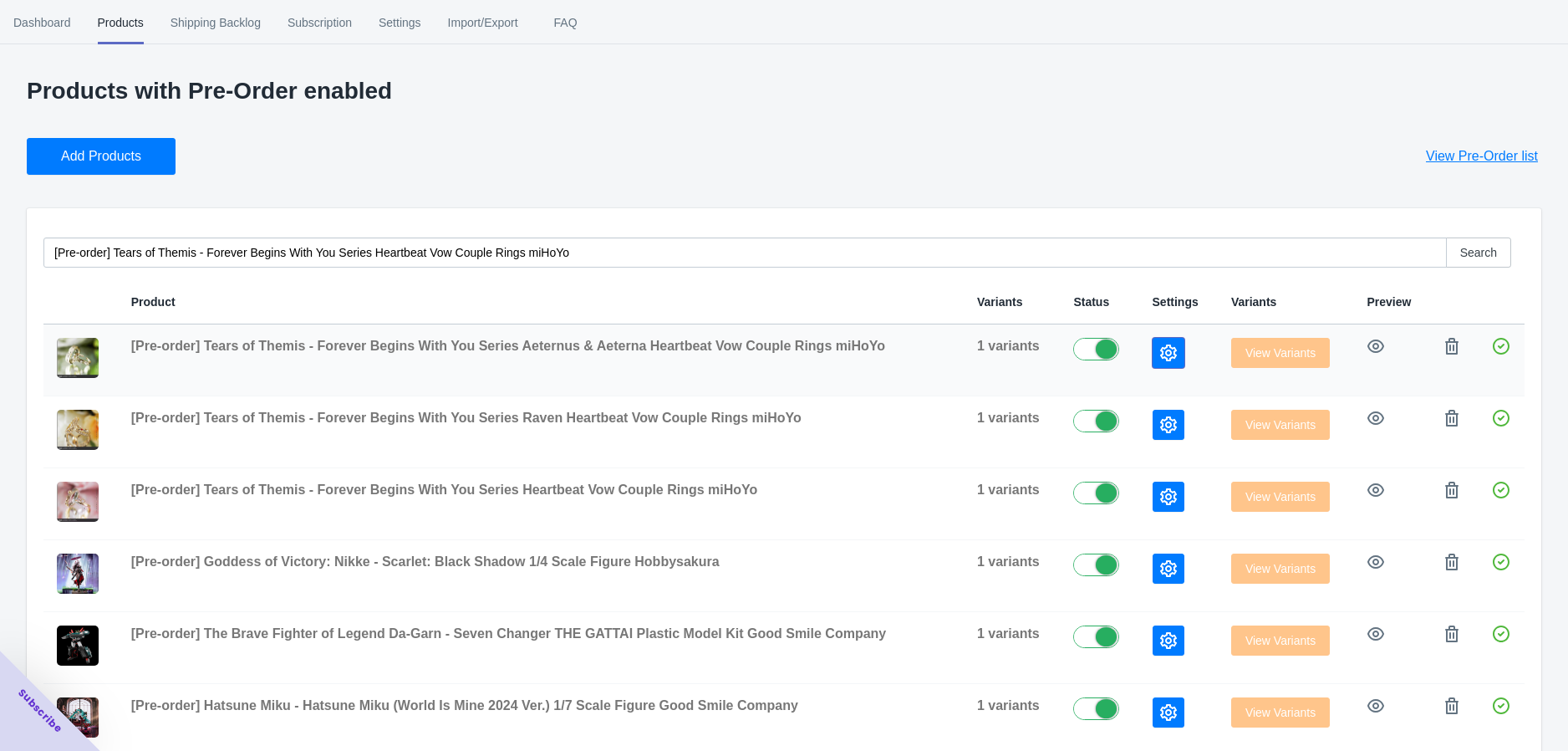 click 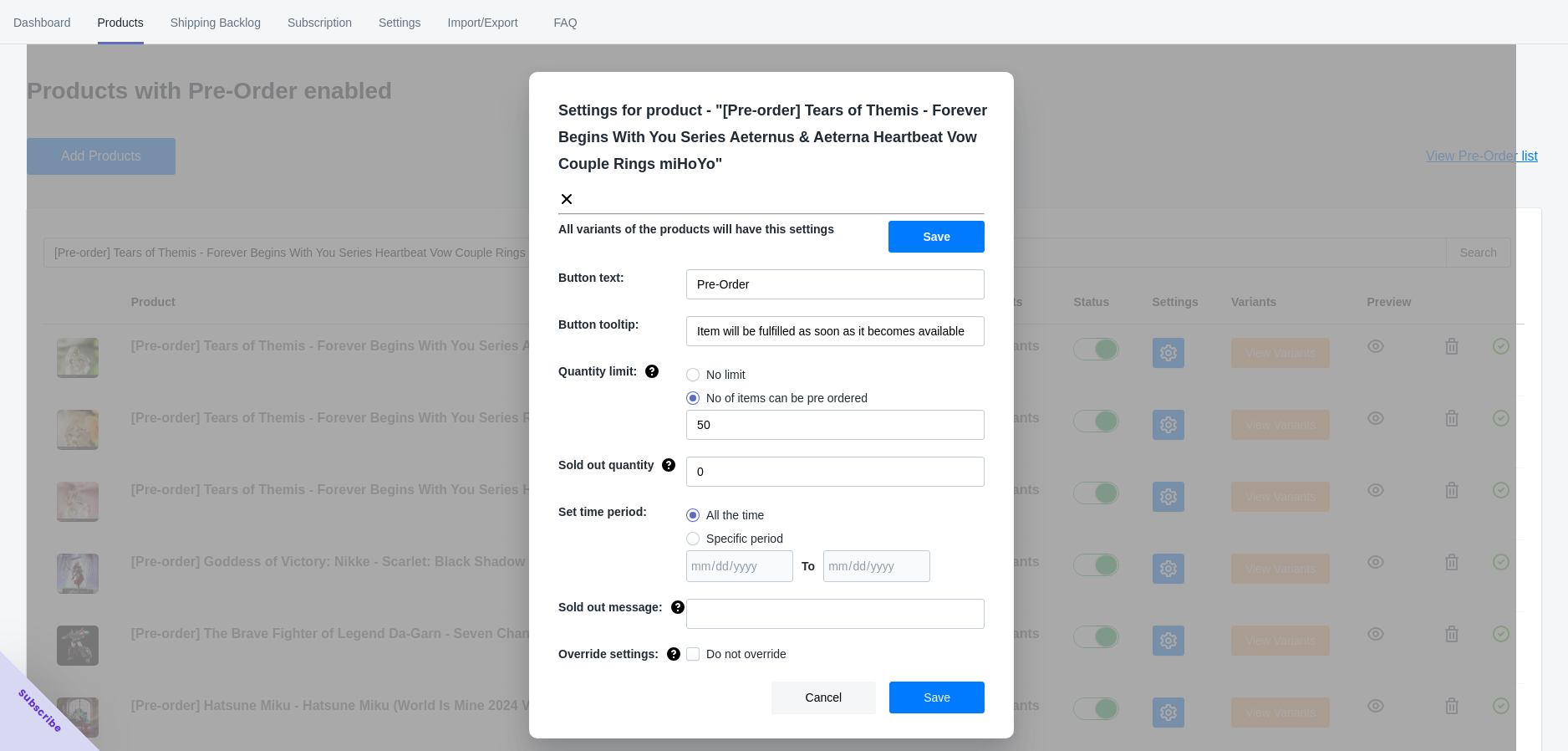 click on "Specific period" at bounding box center (735, 539) 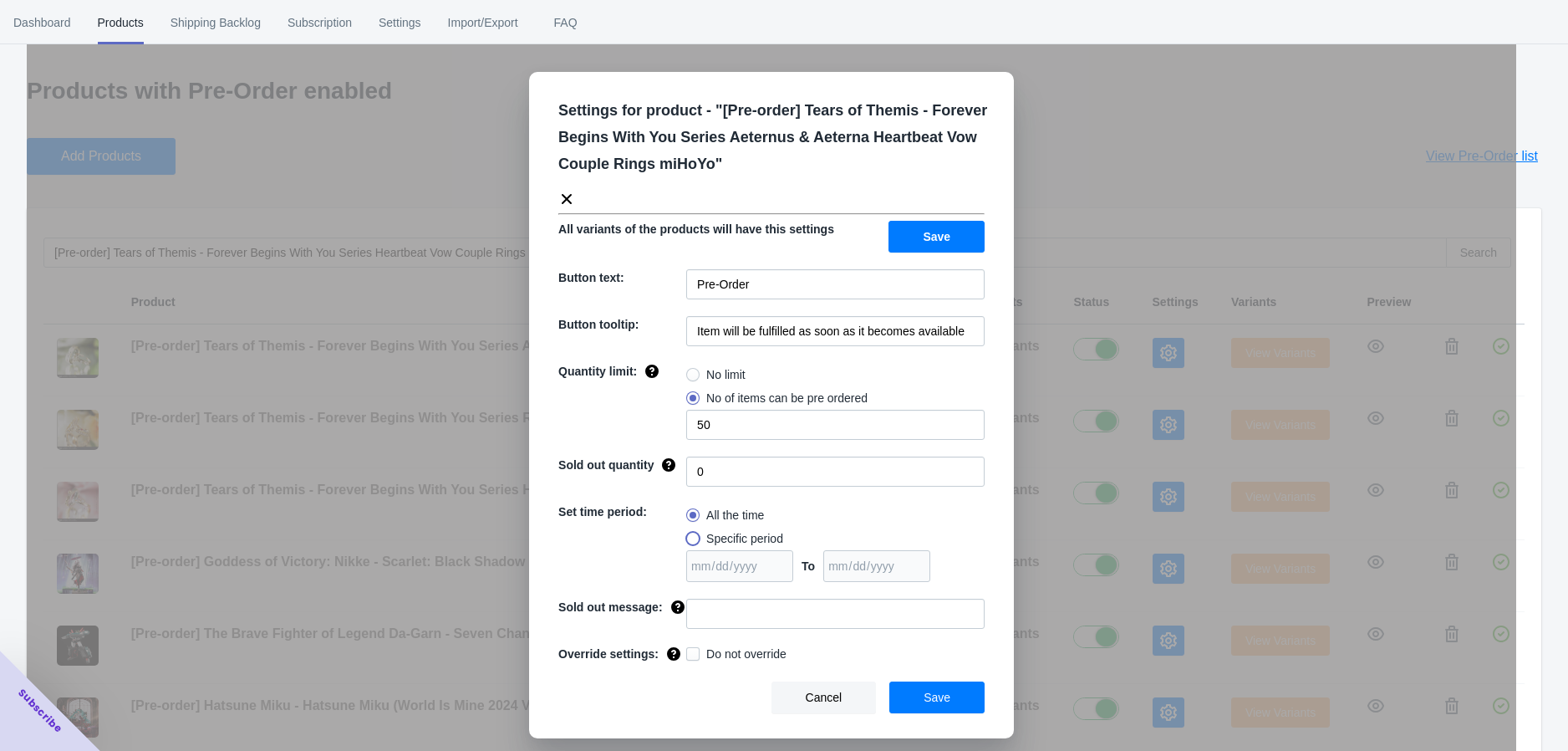 radio on "true" 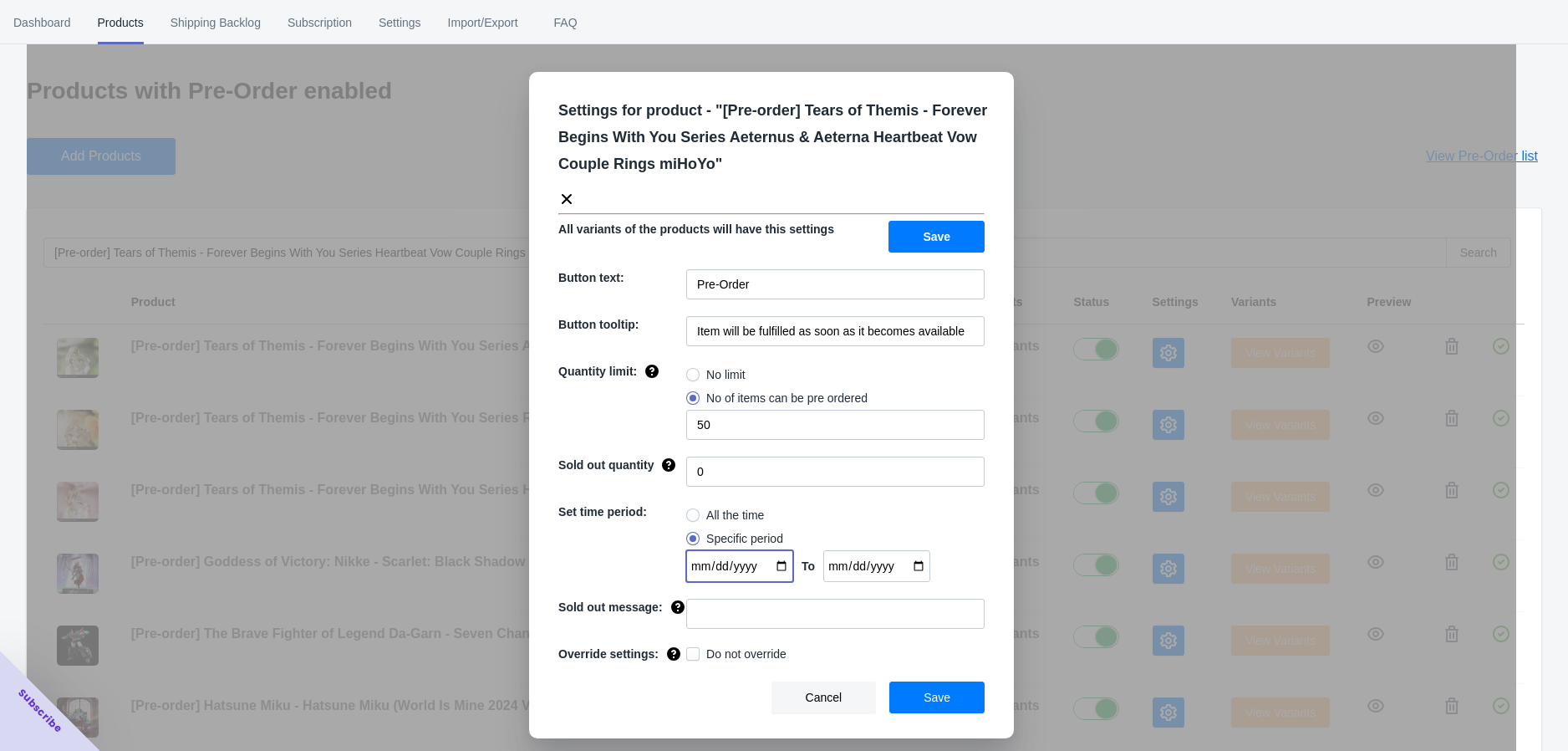 click at bounding box center [740, 566] 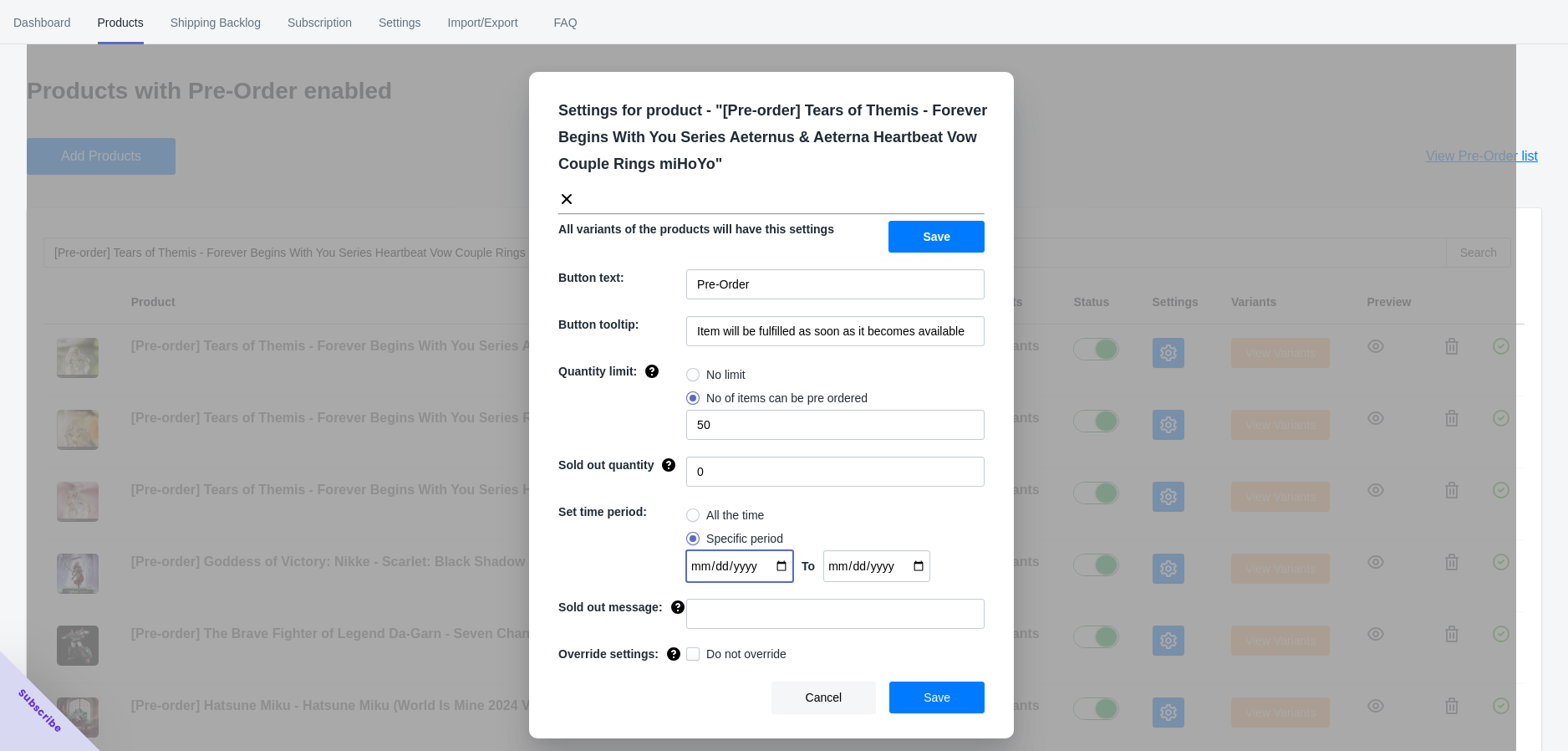 type on "[DATE]" 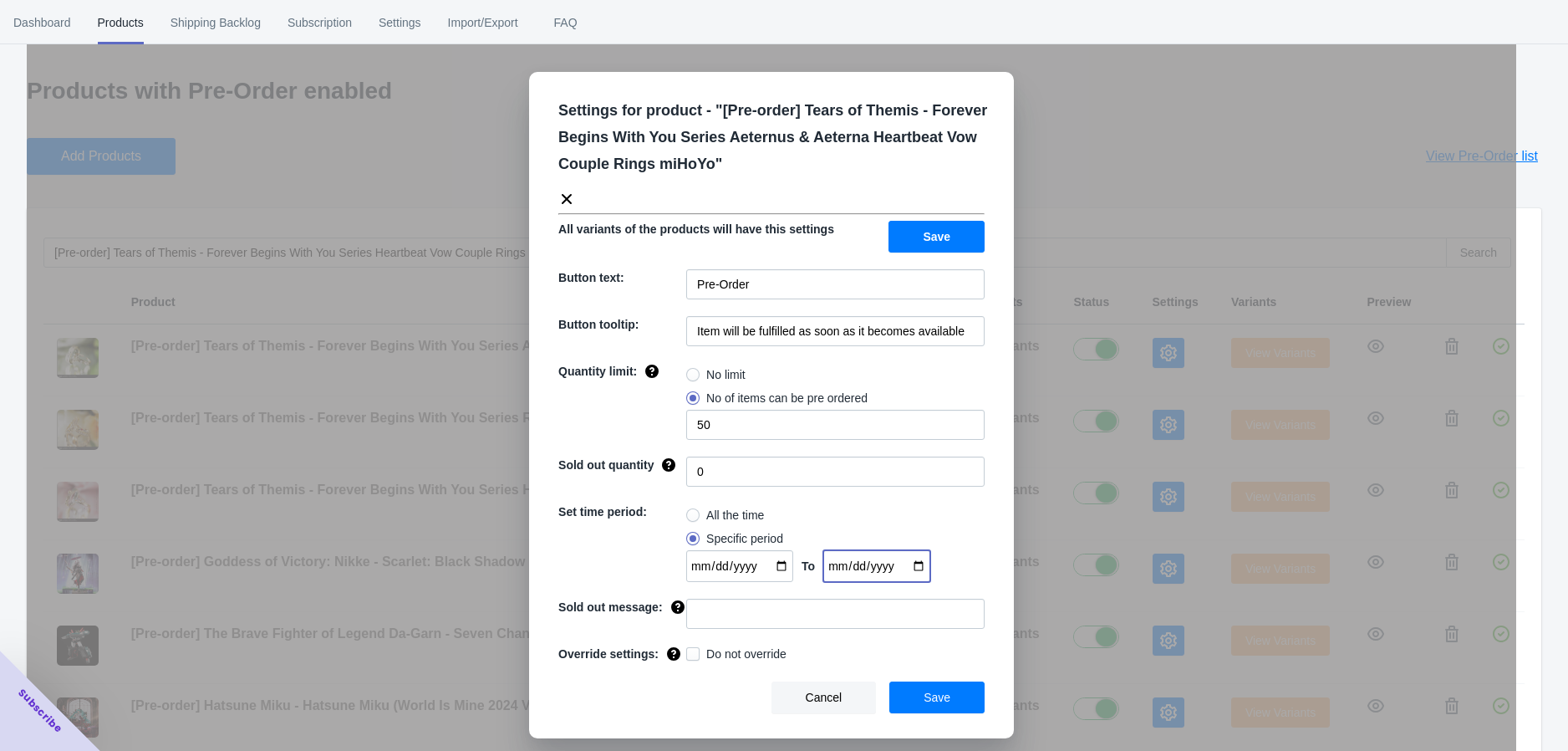 click at bounding box center (877, 566) 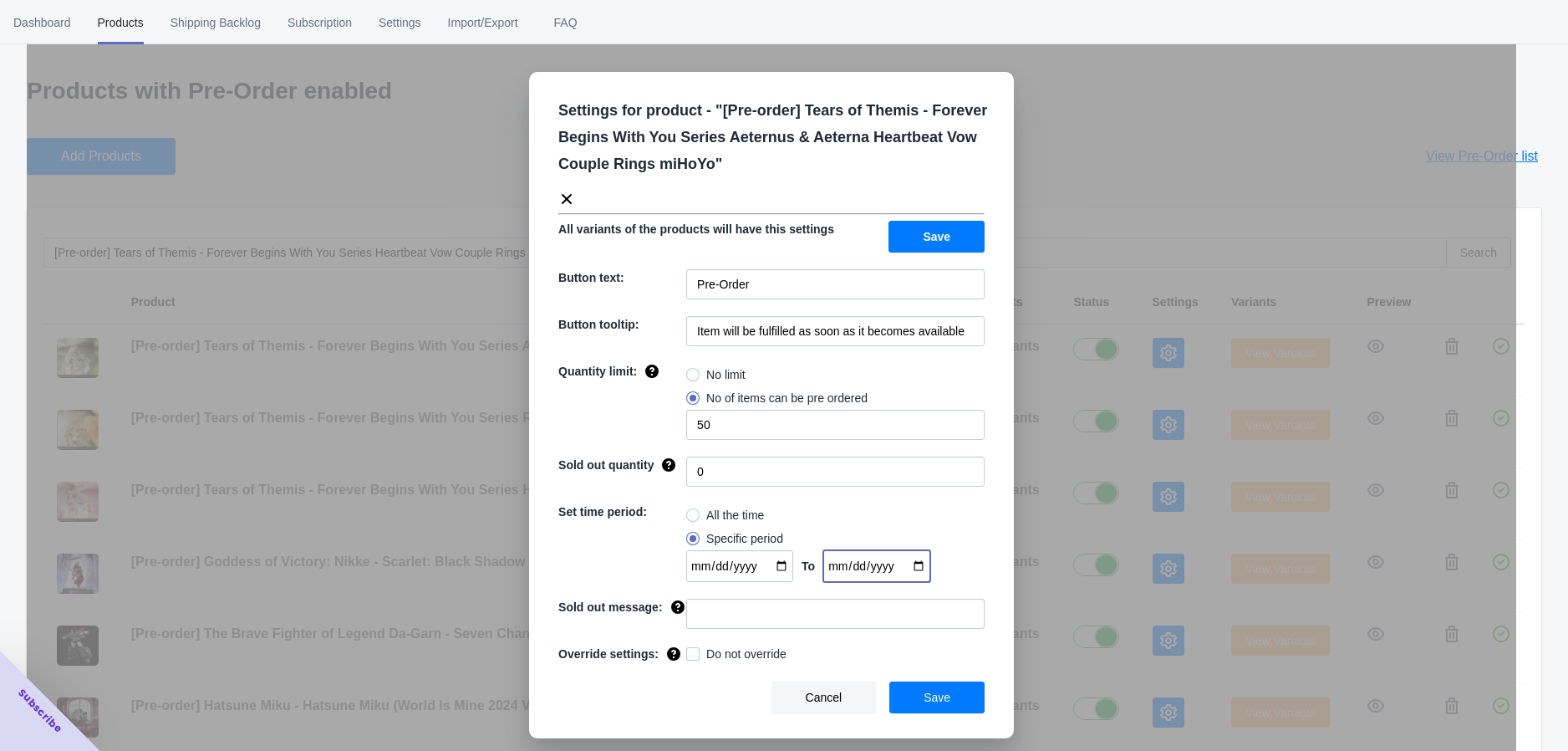 type on "[DATE]" 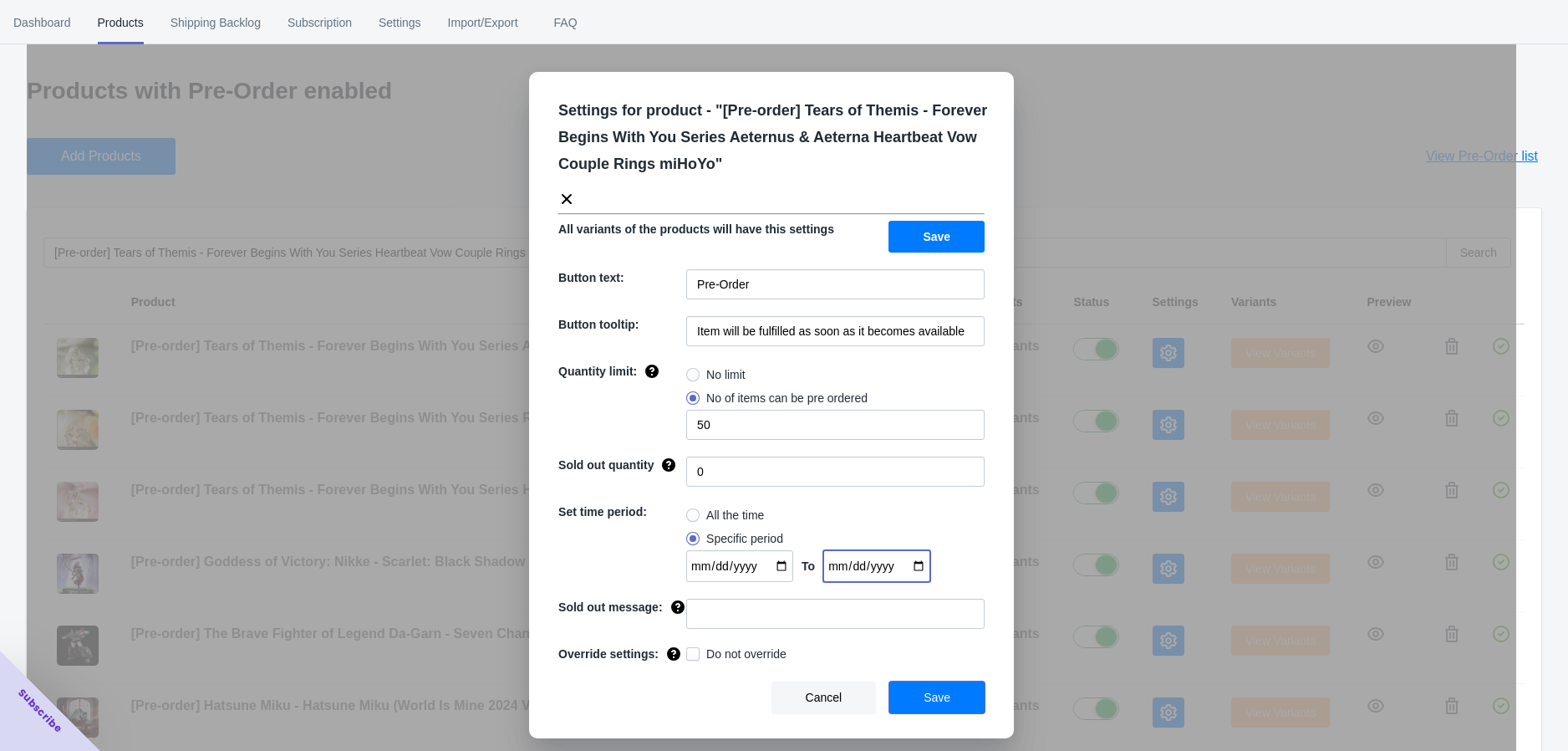 click on "Save" at bounding box center [937, 697] 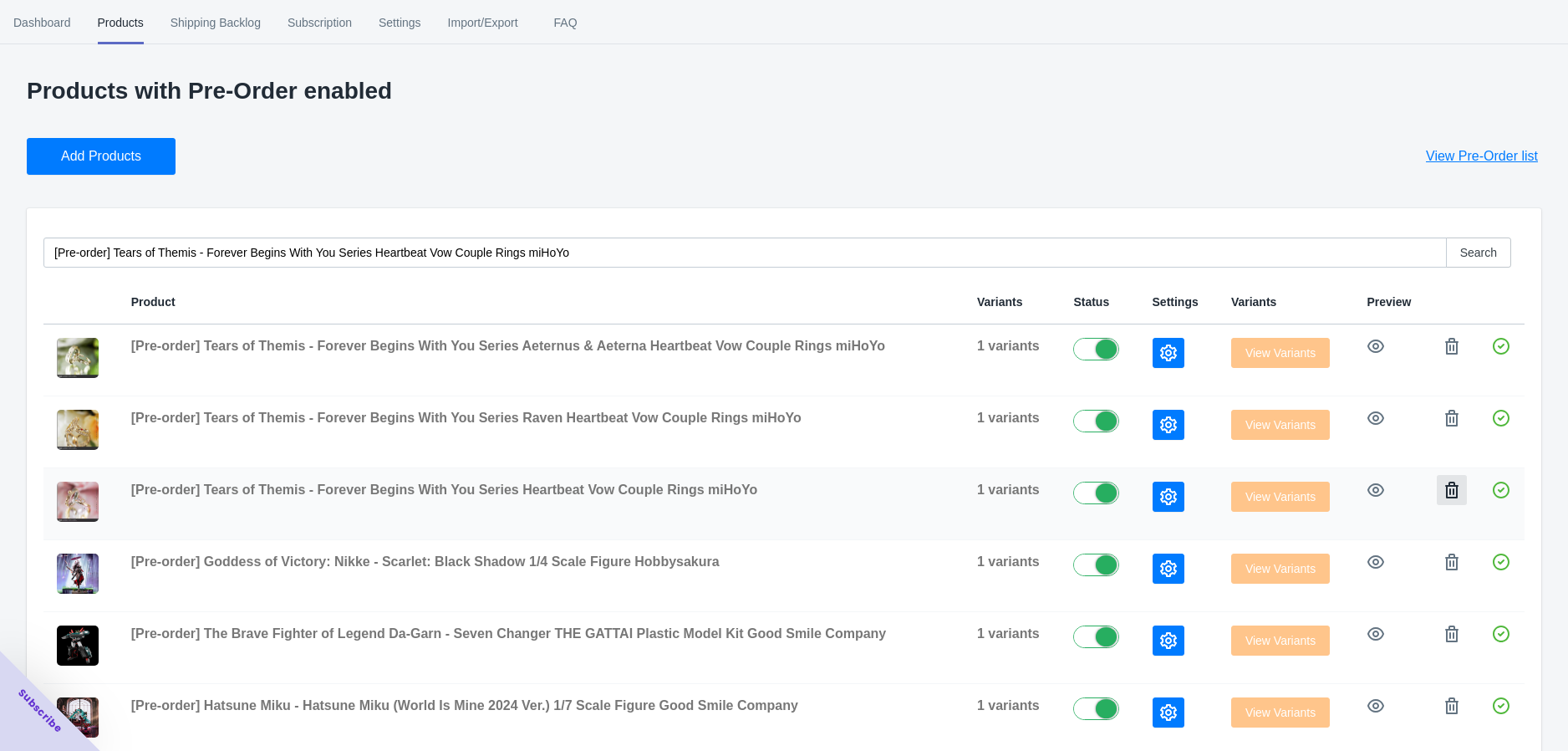 click 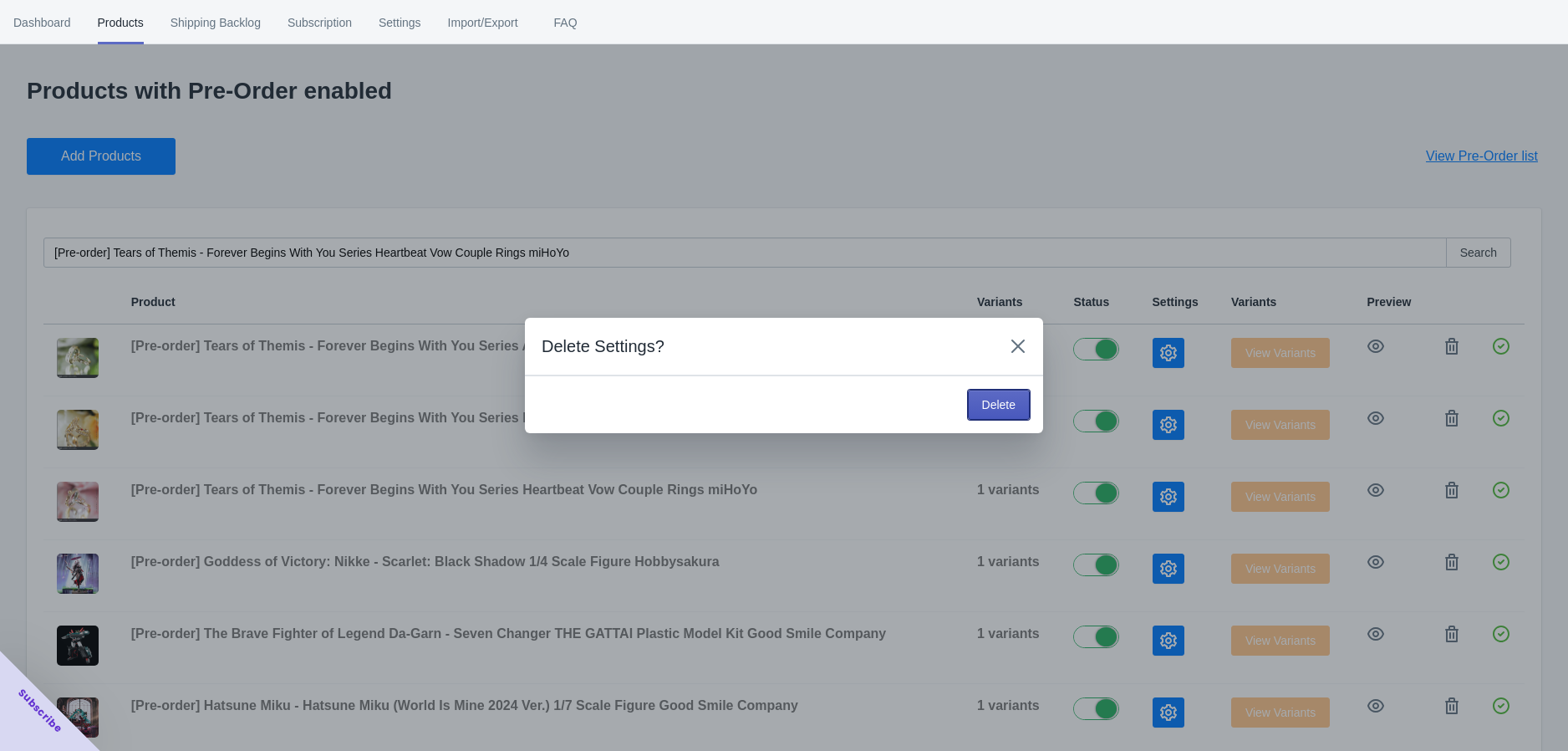 click on "Delete" at bounding box center (999, 405) 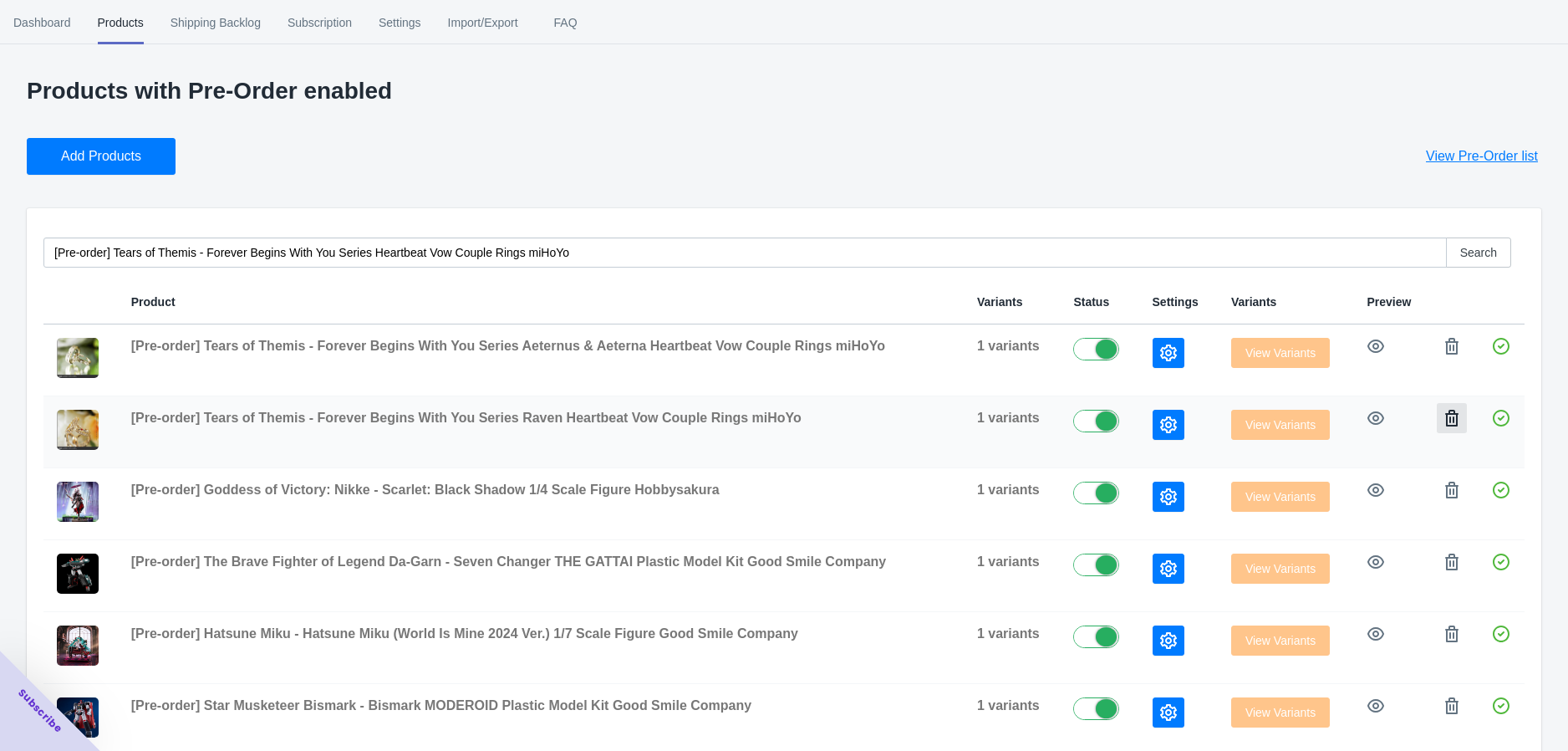 click 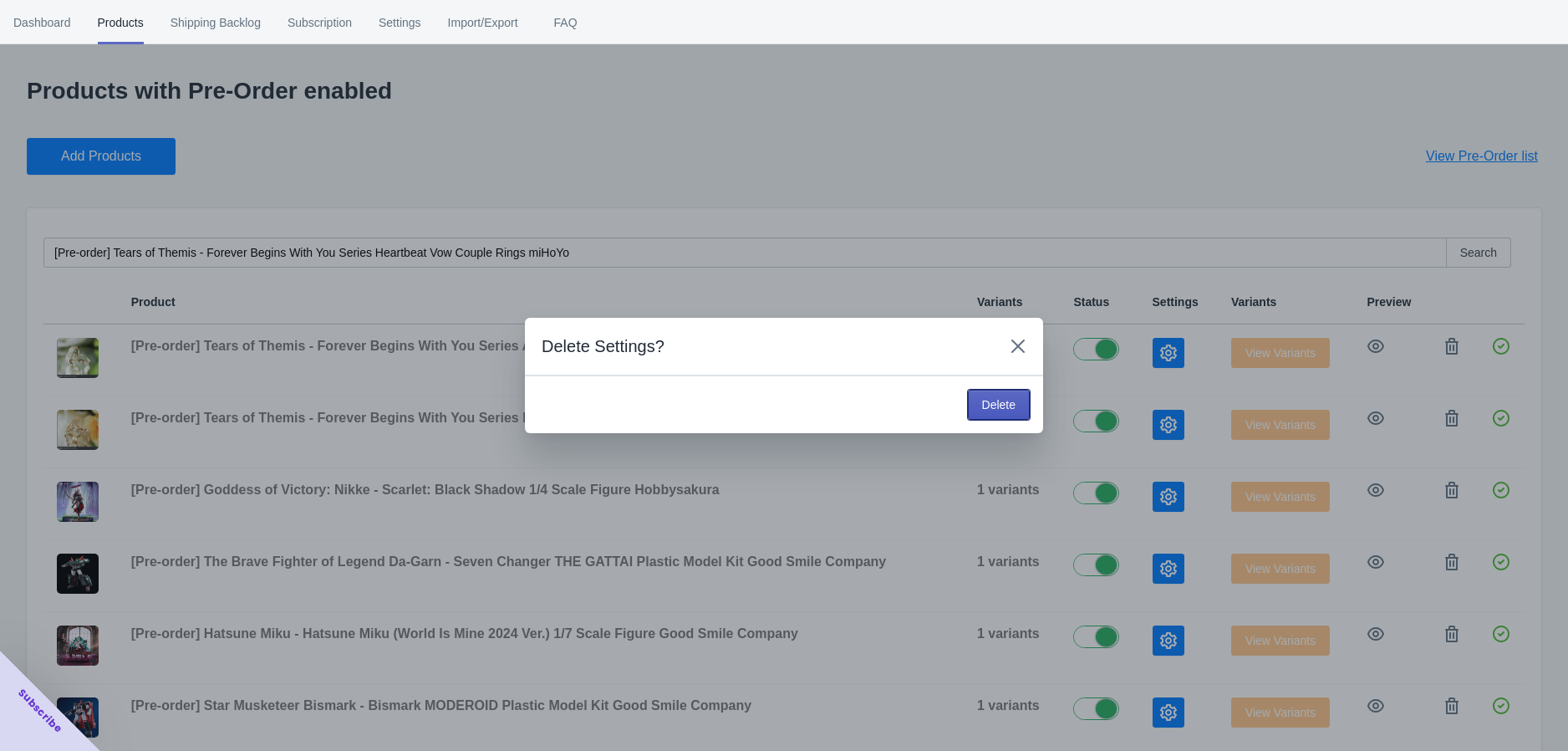click on "Delete" at bounding box center (999, 405) 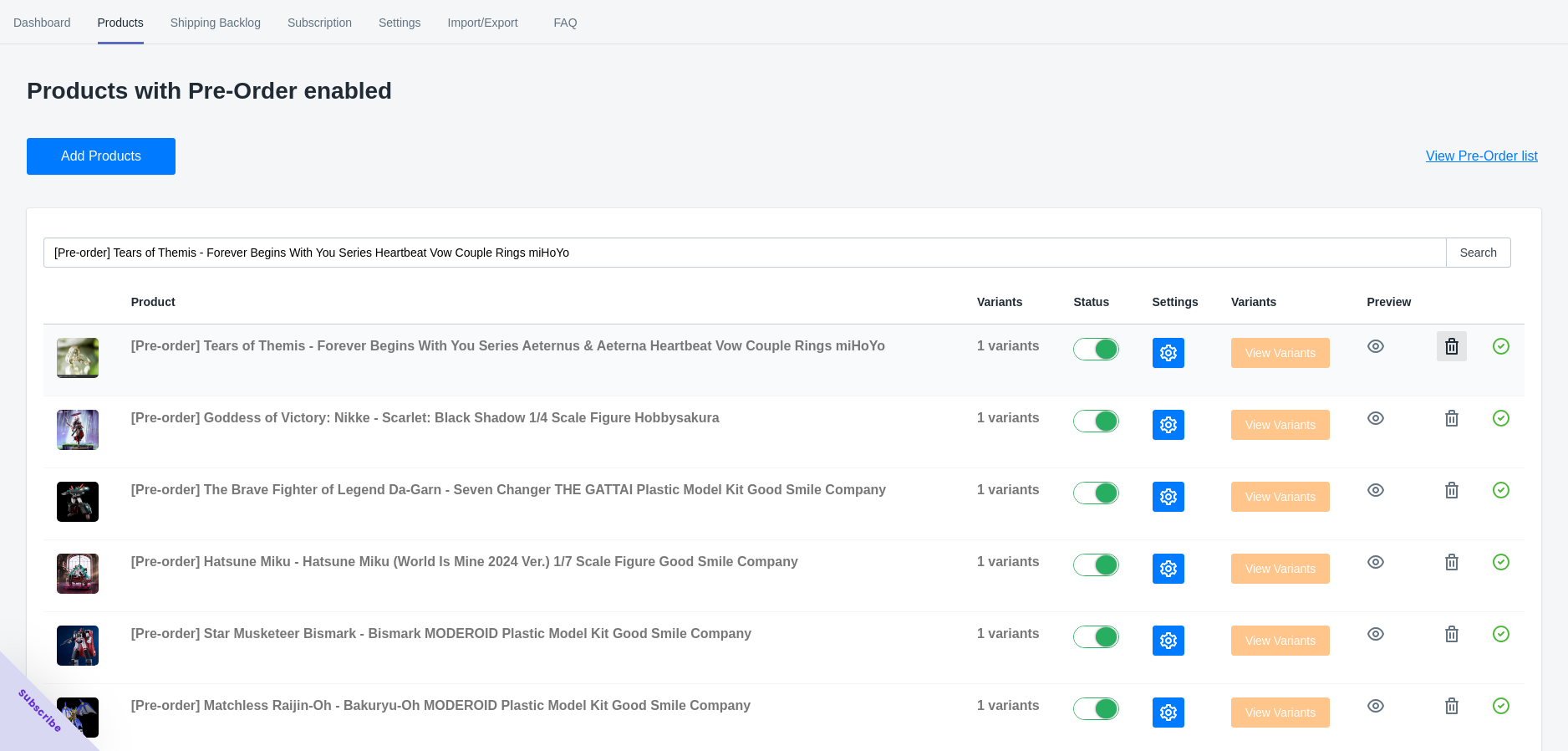 click 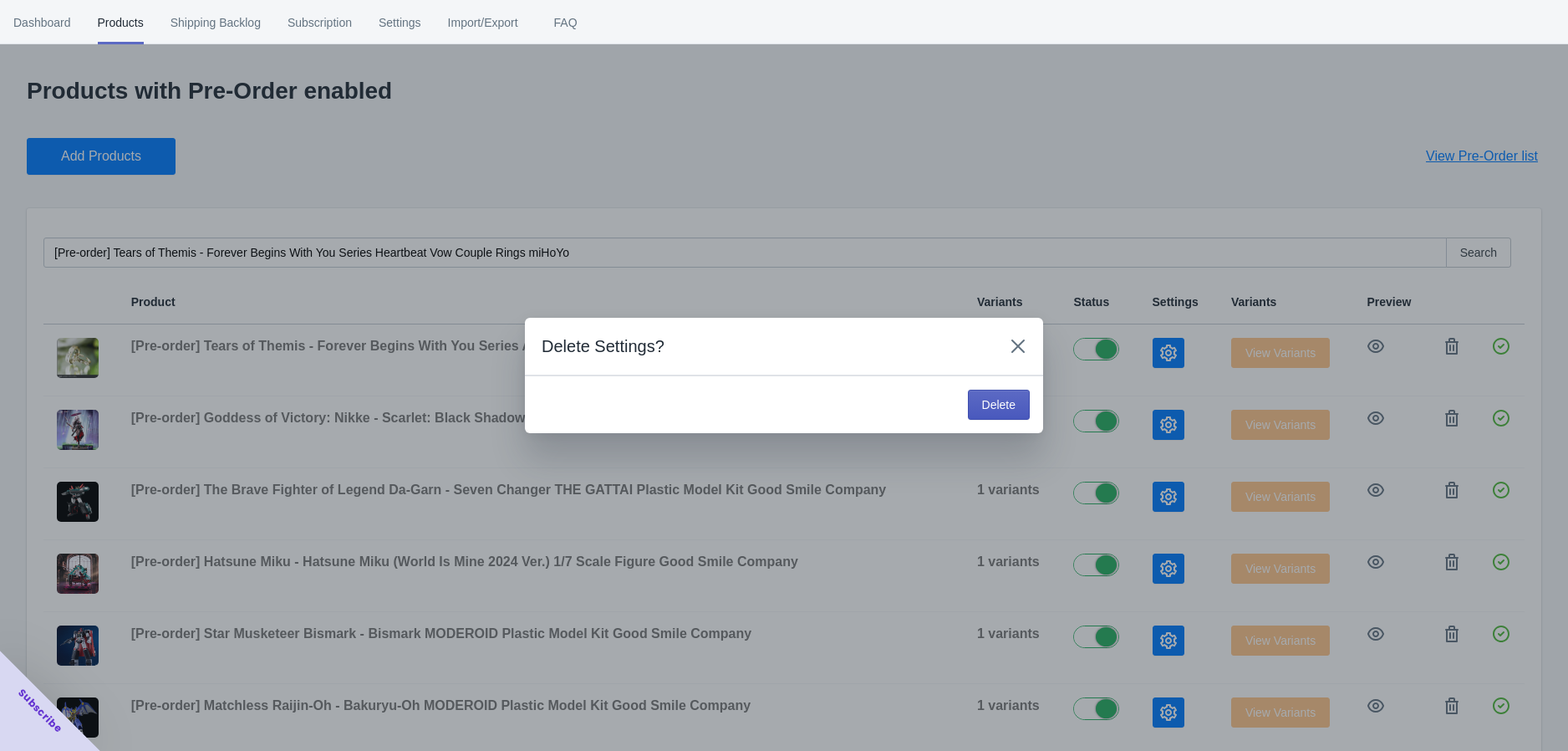 click on "Delete" at bounding box center (999, 405) 